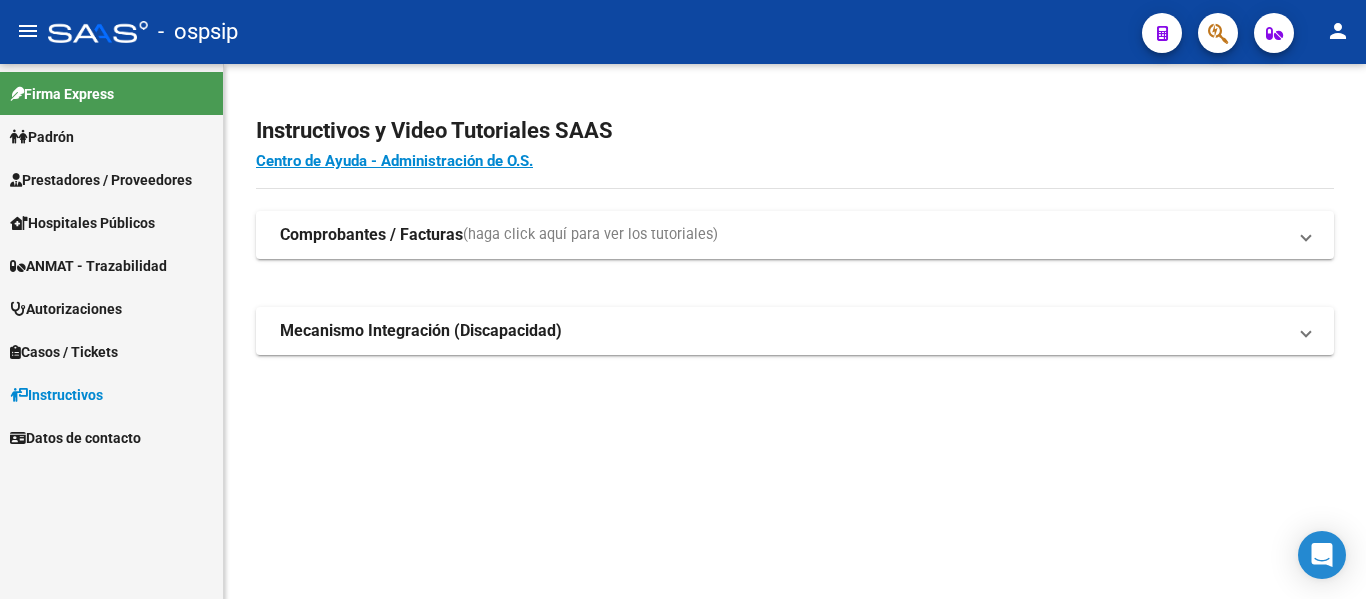 scroll, scrollTop: 0, scrollLeft: 0, axis: both 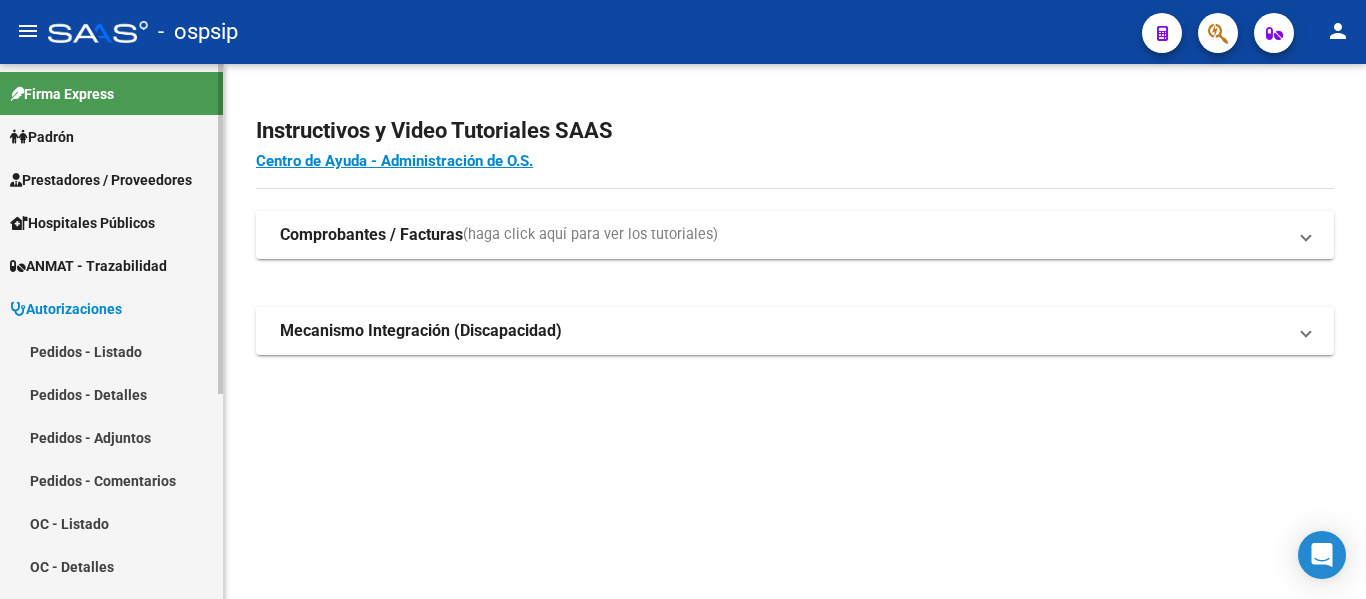 click on "Pedidos - Listado" at bounding box center [111, 351] 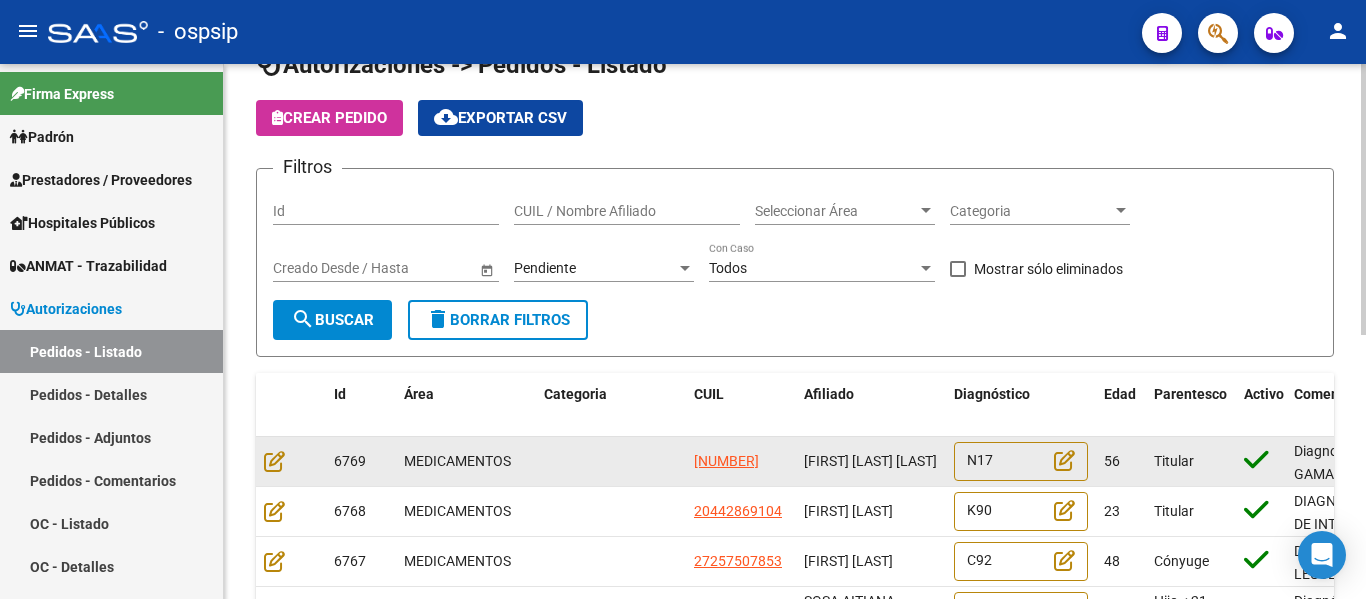 scroll, scrollTop: 0, scrollLeft: 0, axis: both 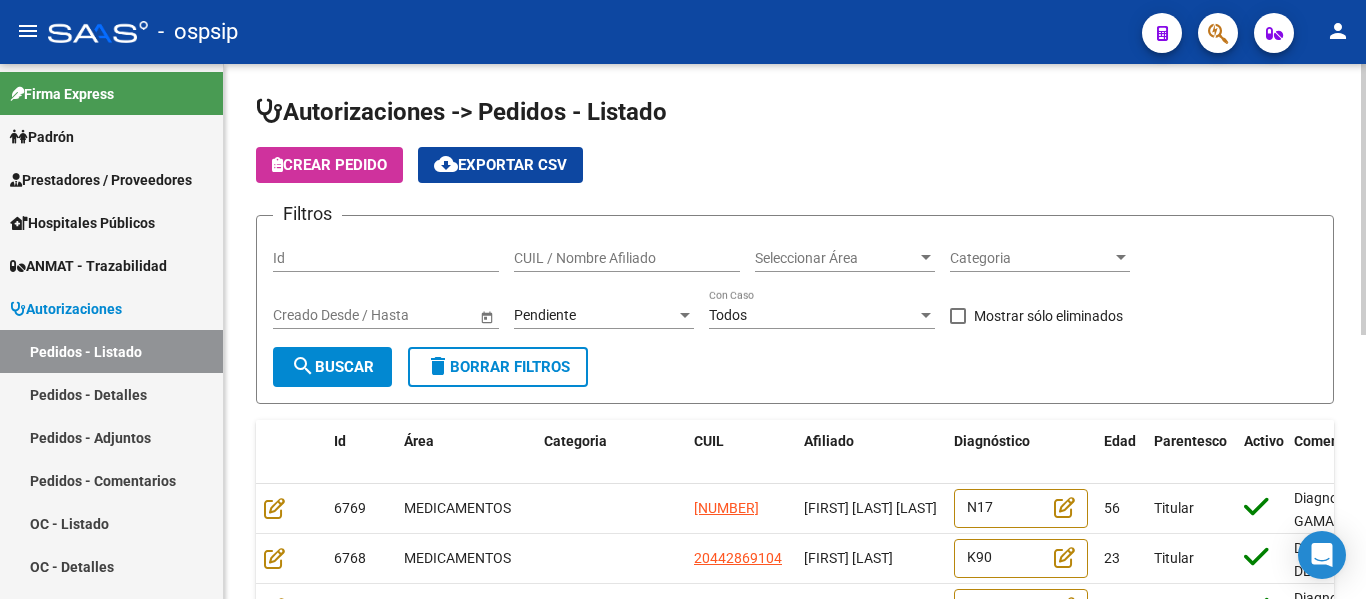 click on "Seleccionar Área" at bounding box center (836, 258) 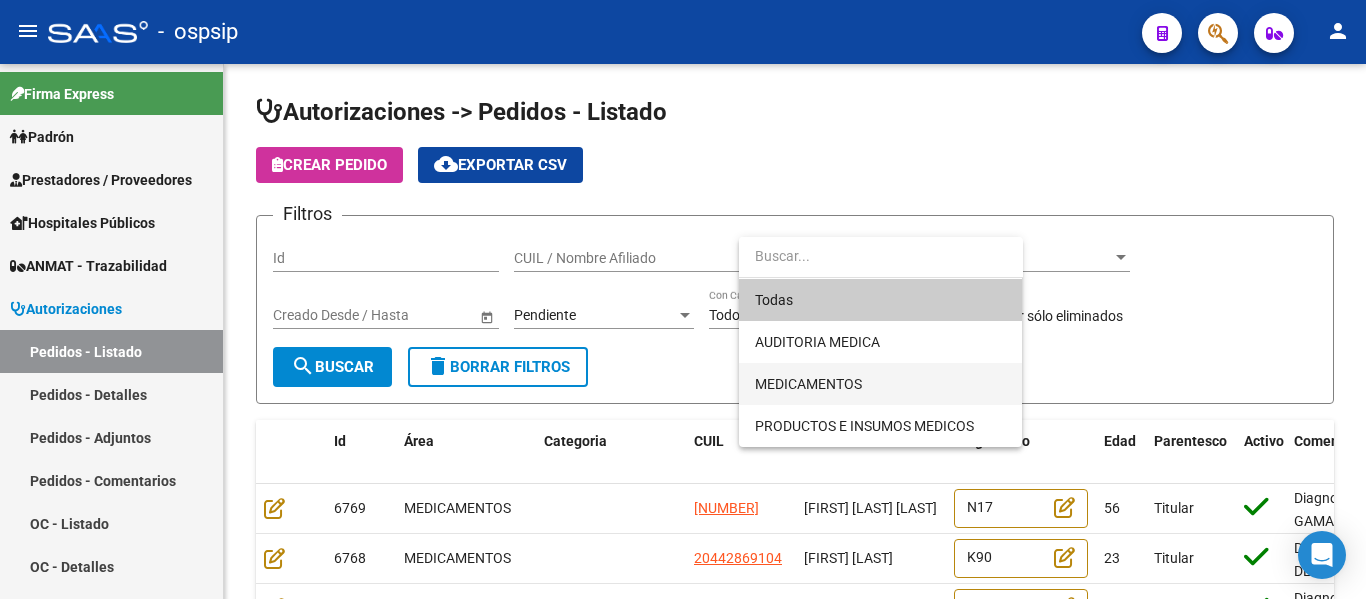 click on "MEDICAMENTOS" at bounding box center (880, 384) 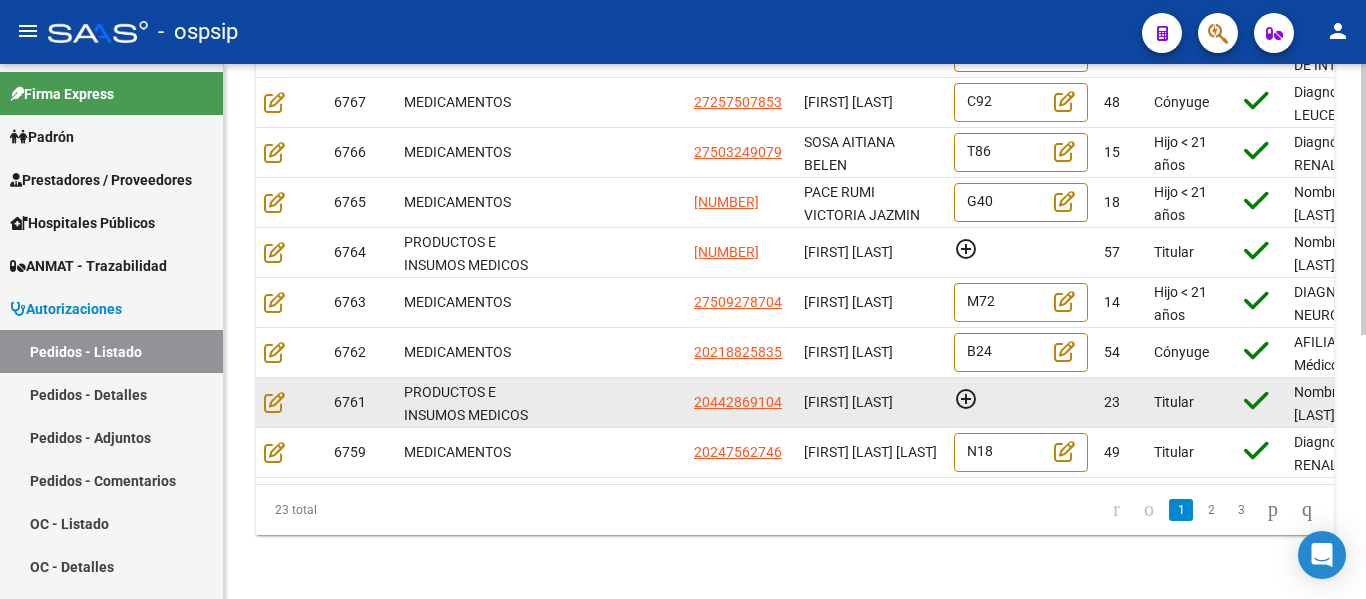 scroll, scrollTop: 522, scrollLeft: 0, axis: vertical 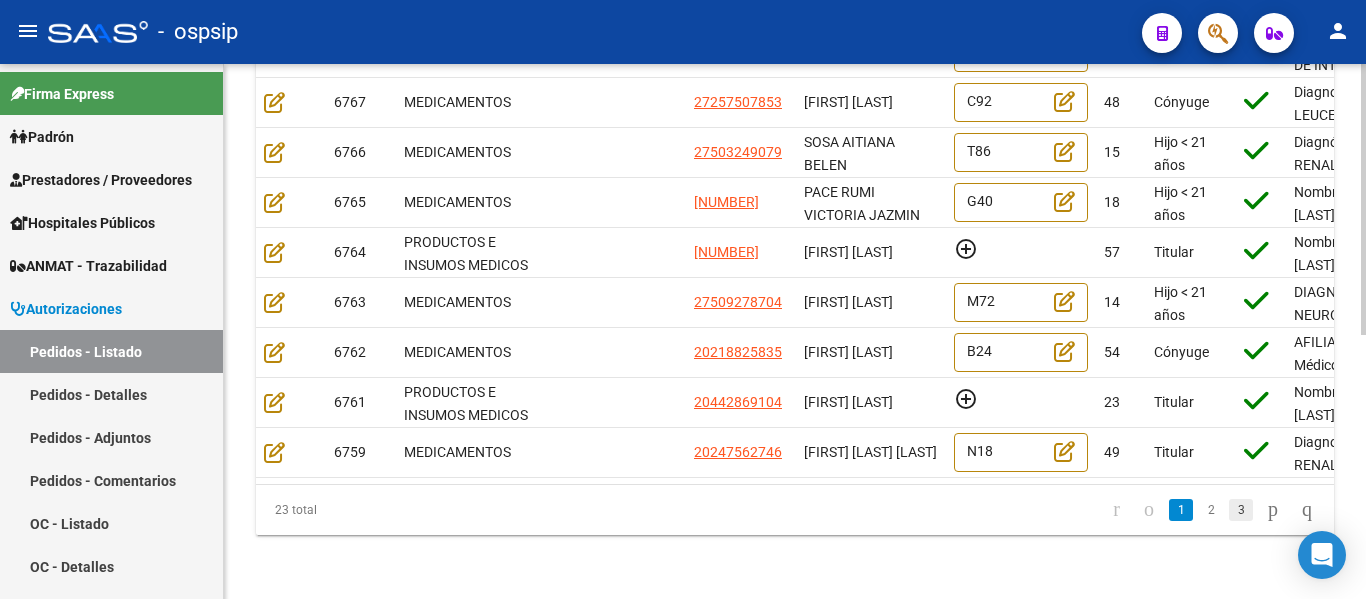 click on "3" 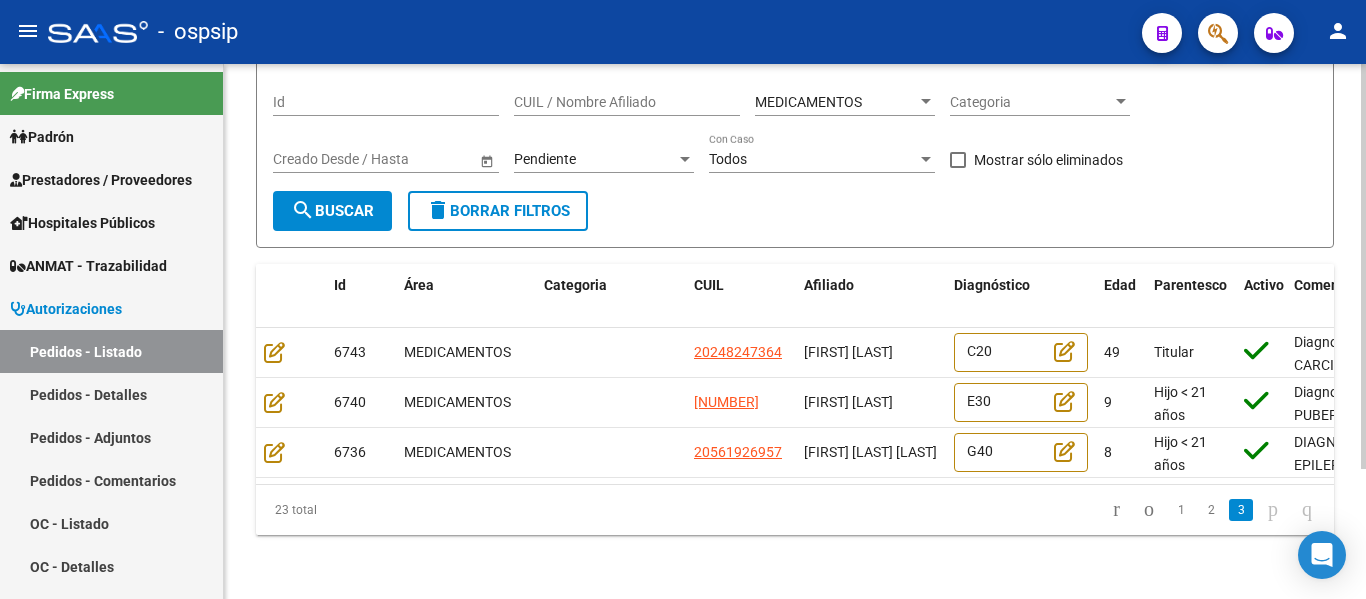 scroll, scrollTop: 172, scrollLeft: 0, axis: vertical 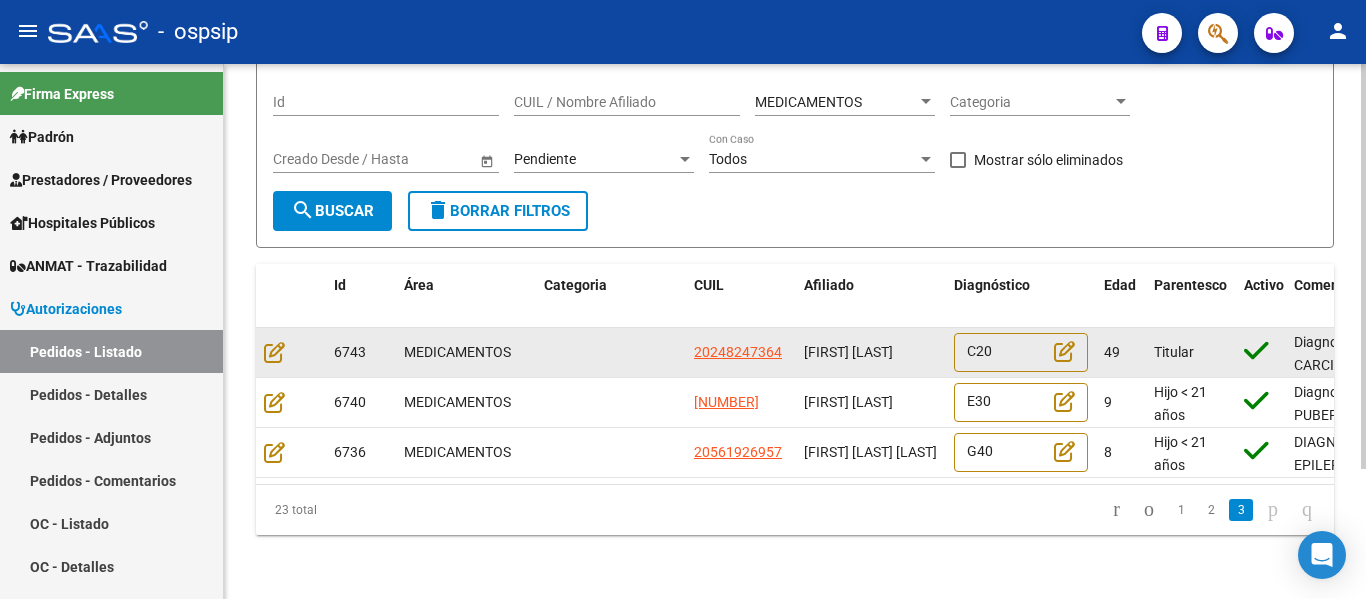 drag, startPoint x: 806, startPoint y: 324, endPoint x: 837, endPoint y: 342, distance: 35.846897 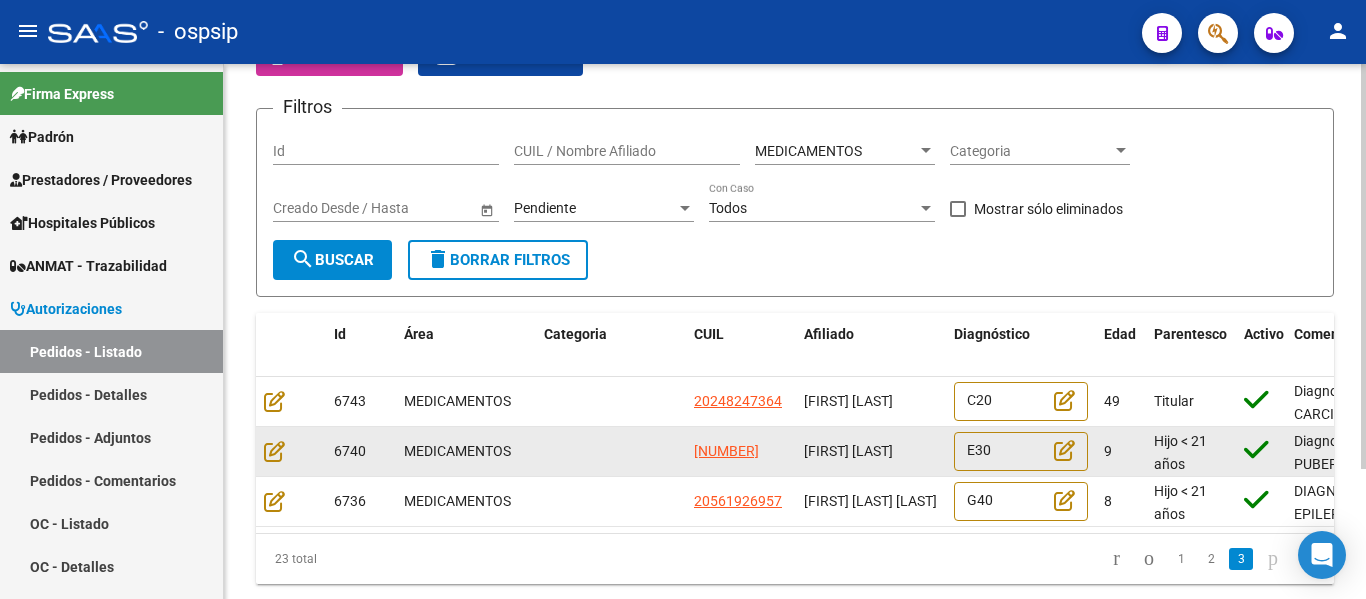 scroll, scrollTop: 72, scrollLeft: 0, axis: vertical 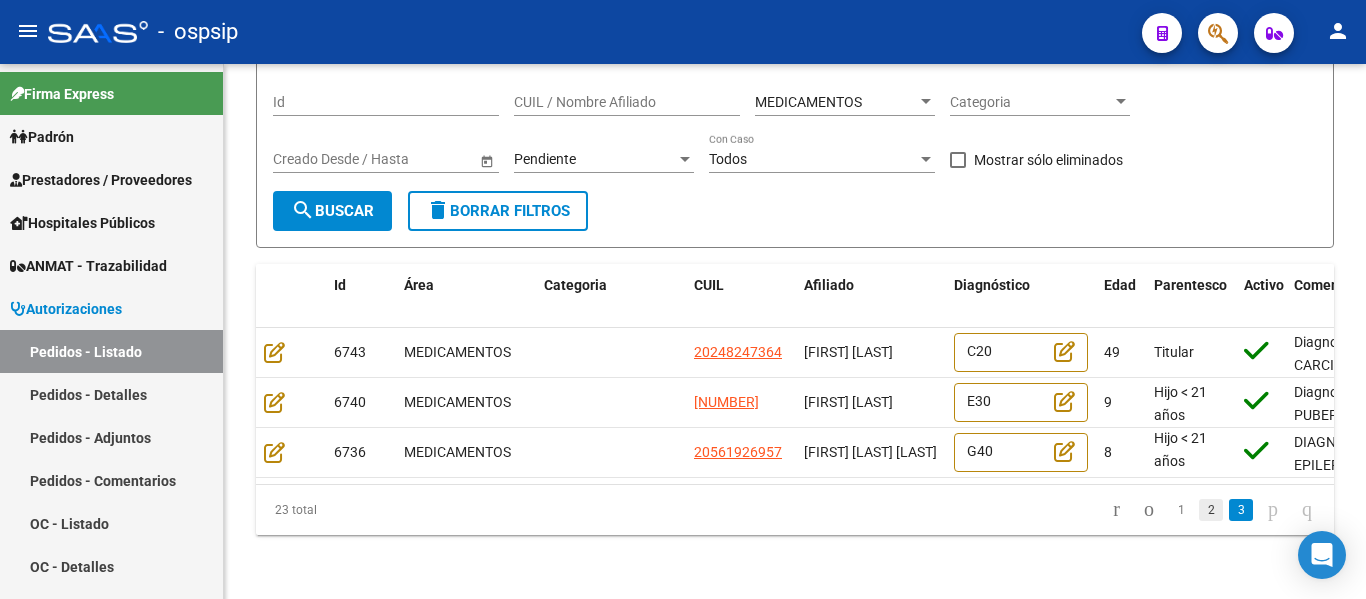 click on "2" 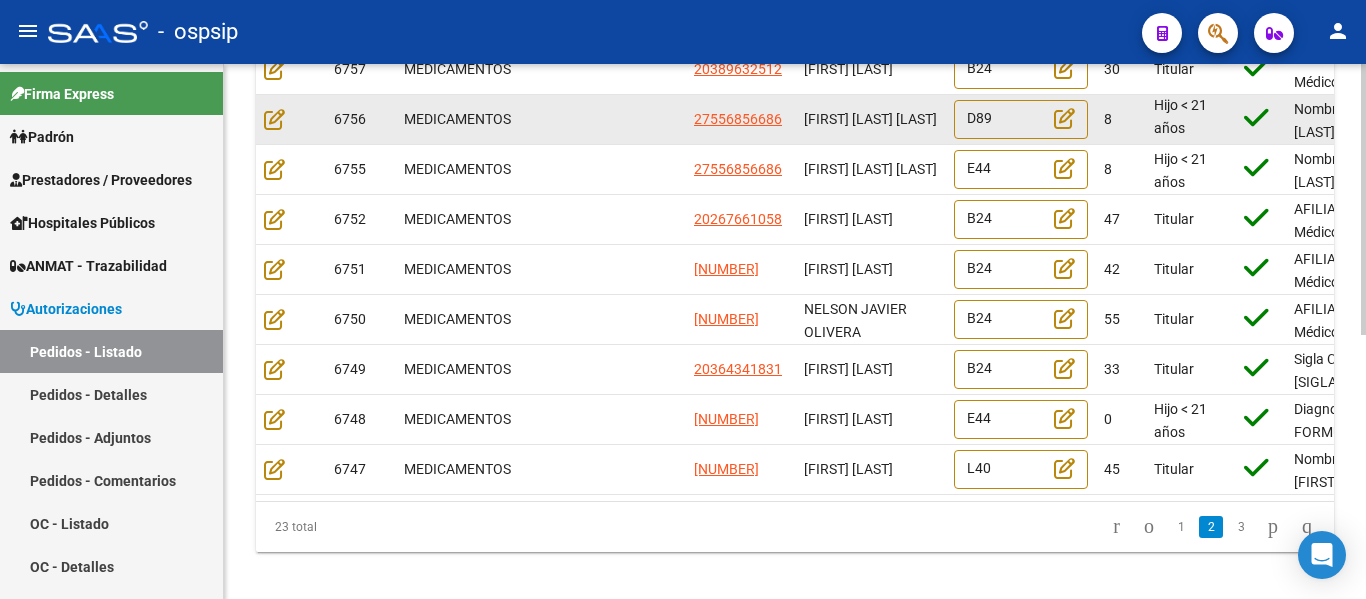 scroll, scrollTop: 522, scrollLeft: 0, axis: vertical 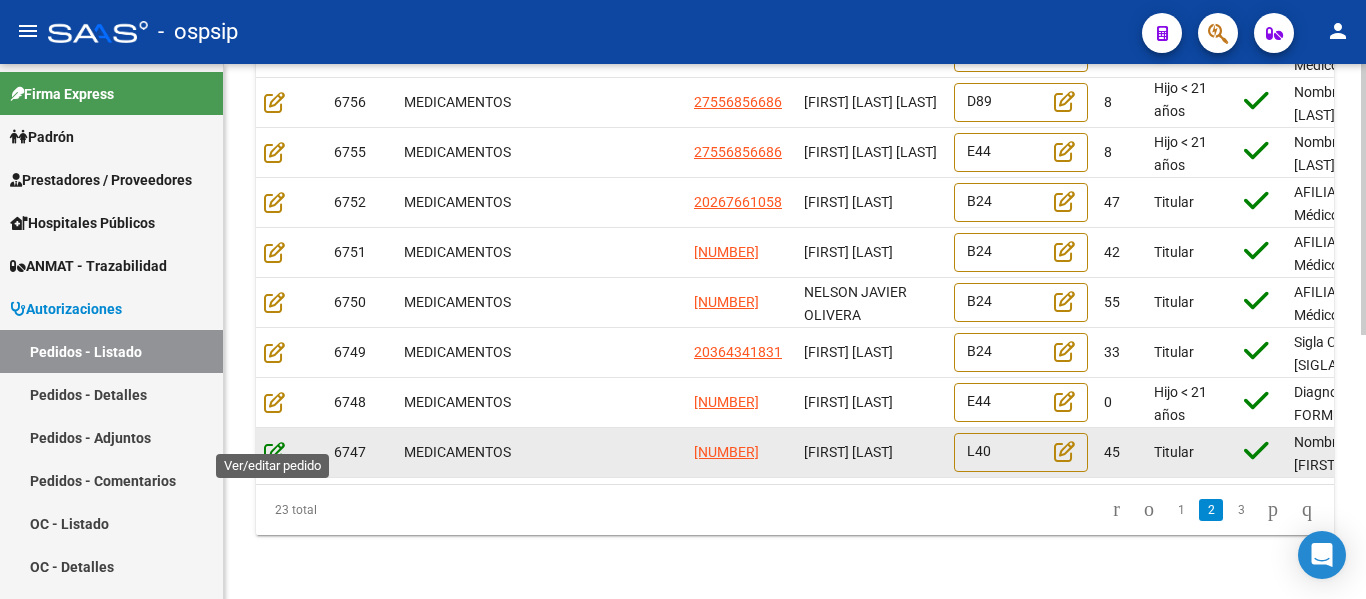 click 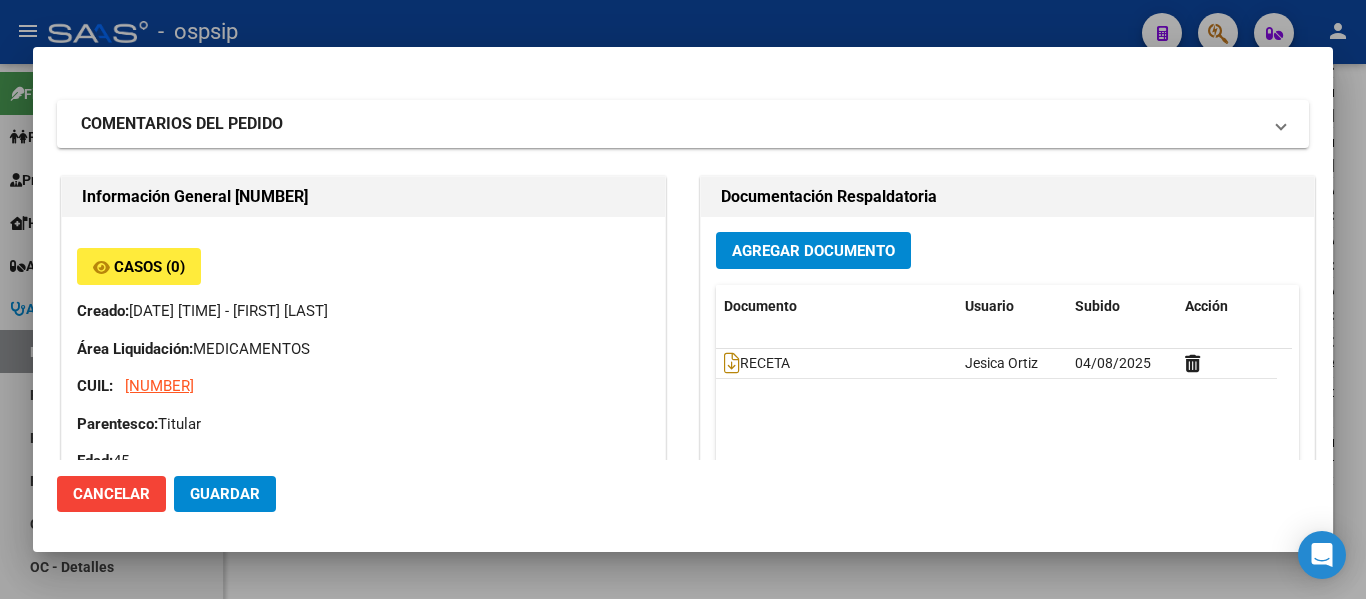 scroll, scrollTop: 0, scrollLeft: 0, axis: both 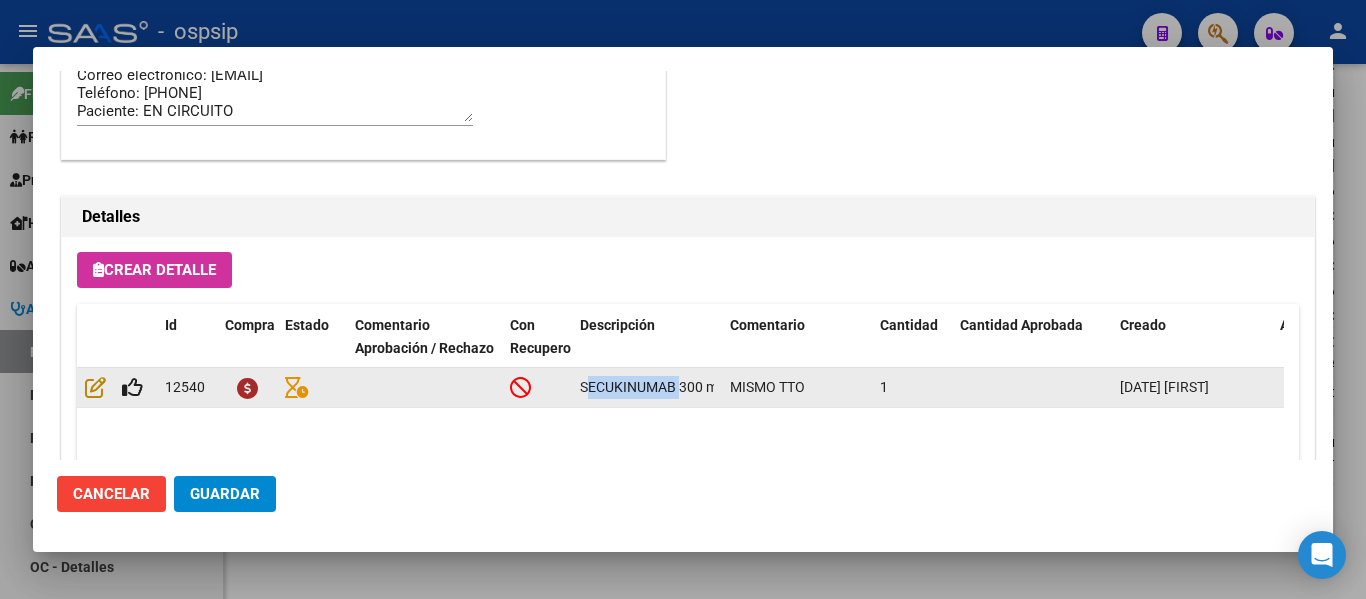 drag, startPoint x: 579, startPoint y: 380, endPoint x: 674, endPoint y: 375, distance: 95.131485 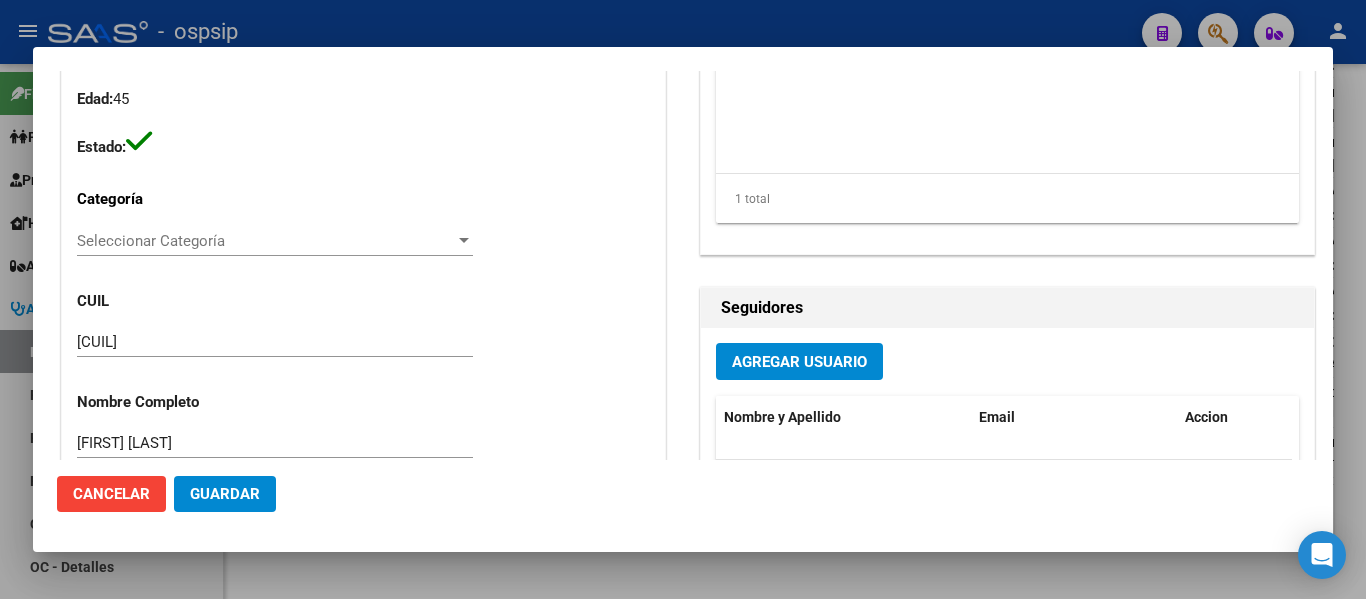 scroll, scrollTop: 400, scrollLeft: 0, axis: vertical 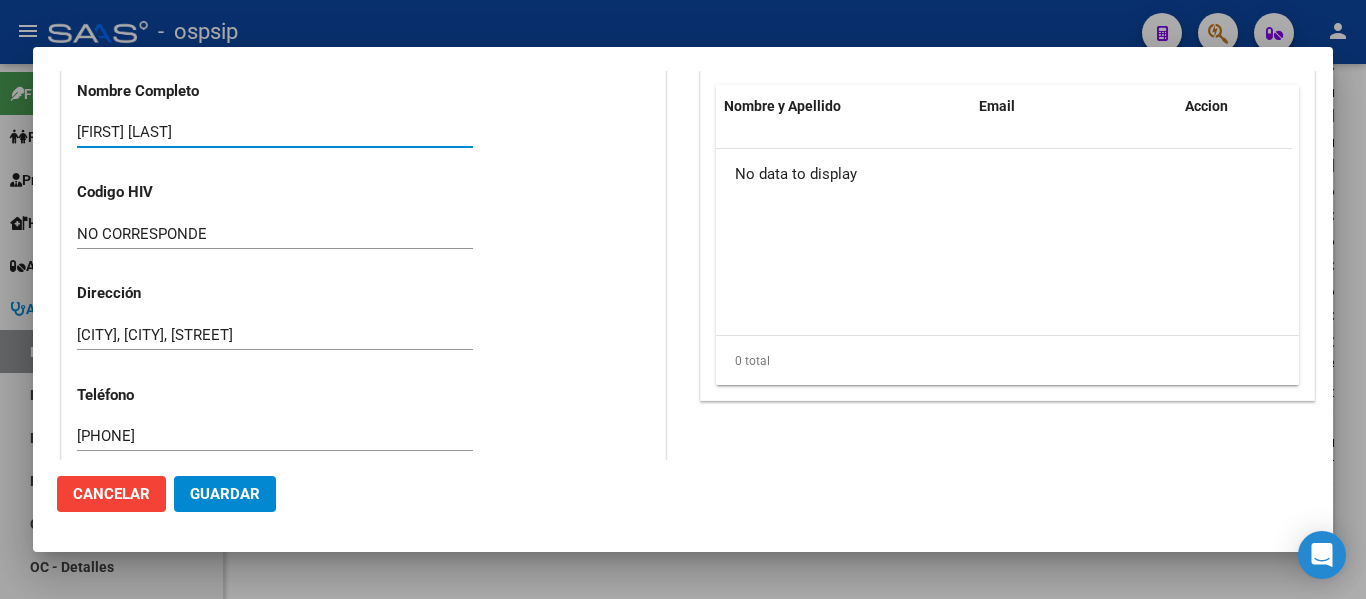 drag, startPoint x: 218, startPoint y: 135, endPoint x: 60, endPoint y: 127, distance: 158.20241 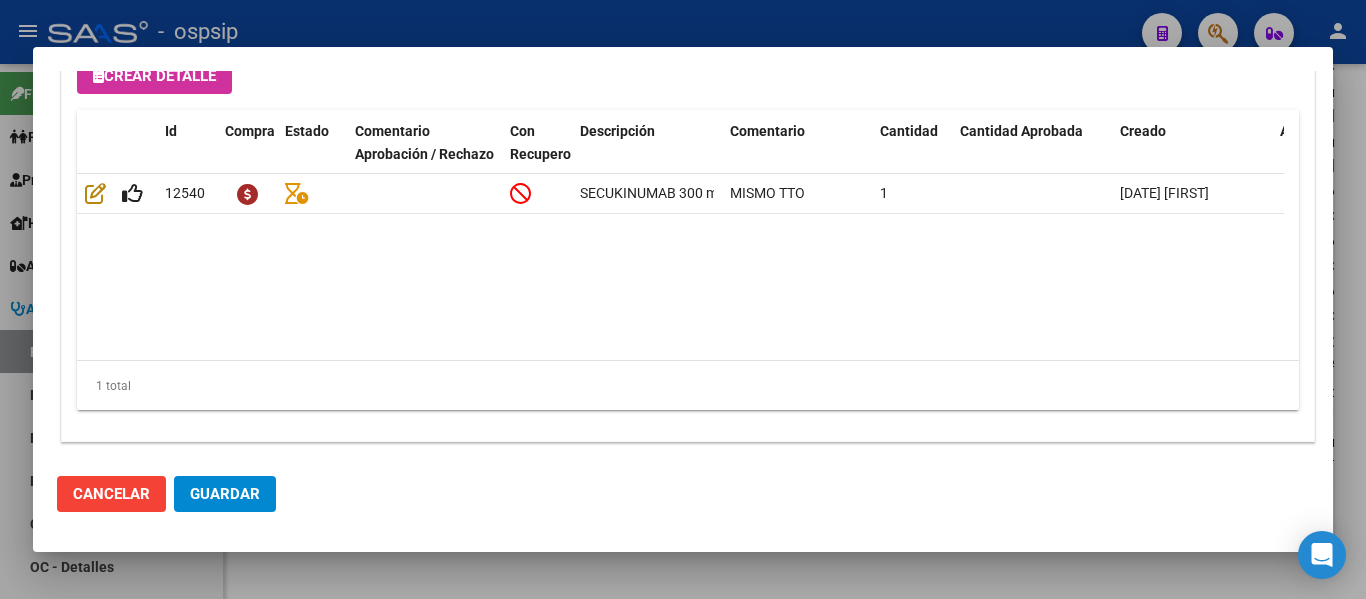 scroll, scrollTop: 1508, scrollLeft: 0, axis: vertical 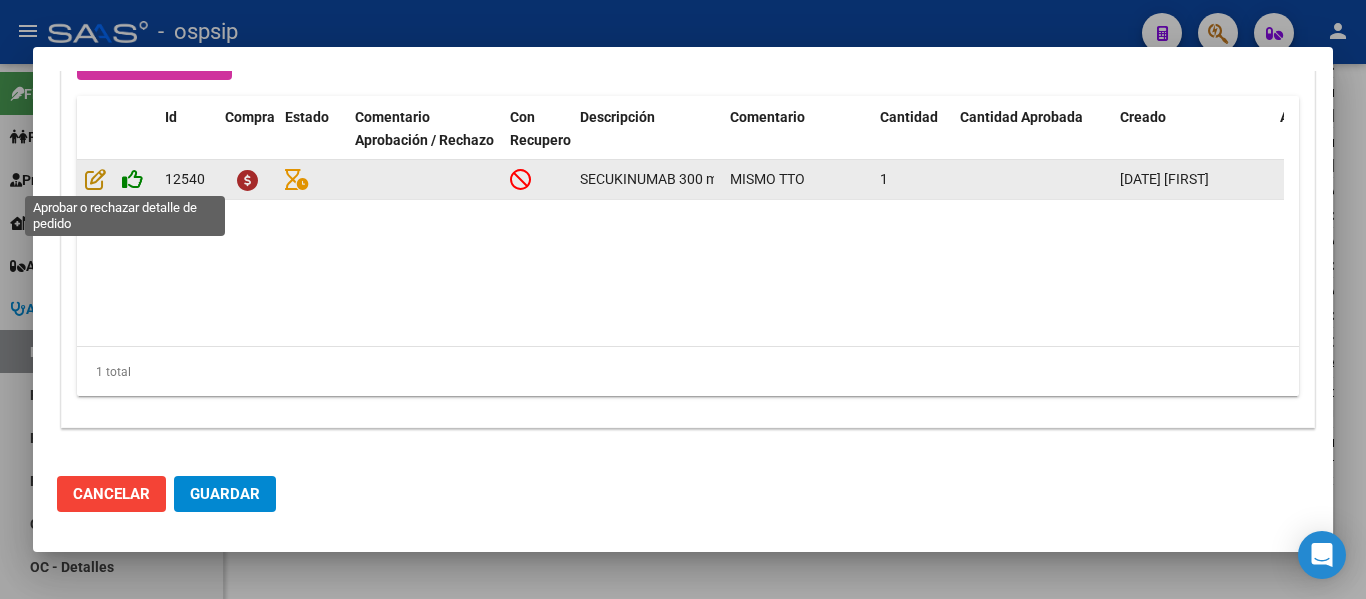 click 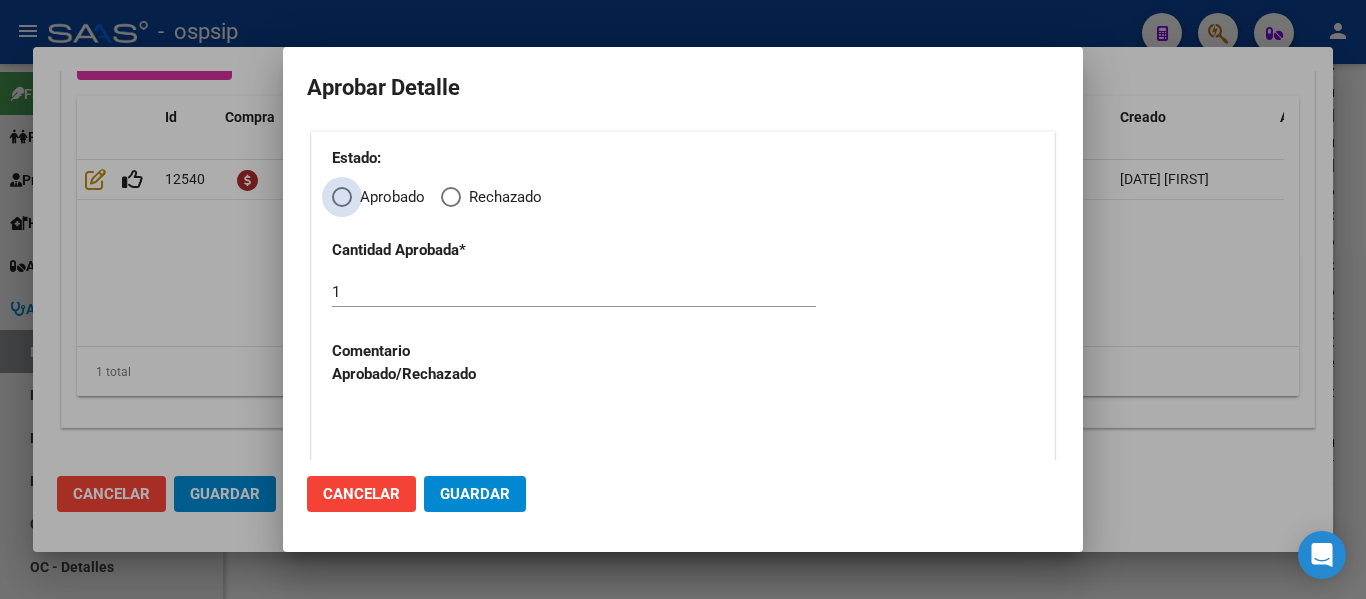 click at bounding box center [342, 197] 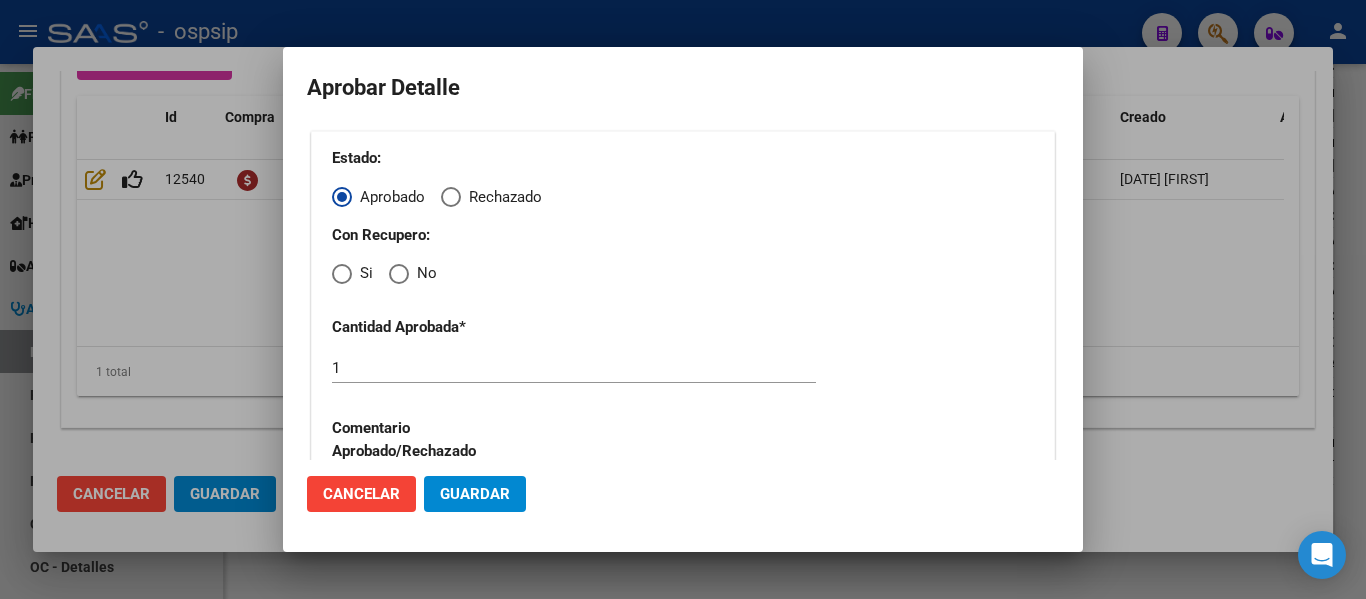 click on "Cancelar" 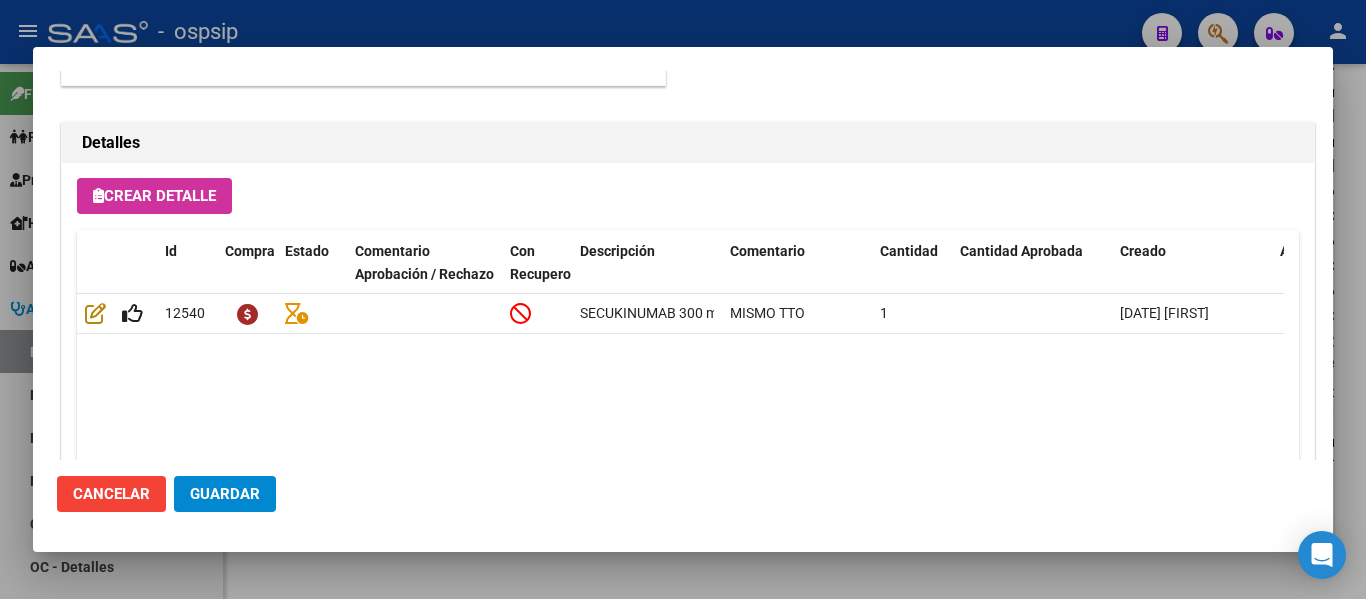 scroll, scrollTop: 1308, scrollLeft: 0, axis: vertical 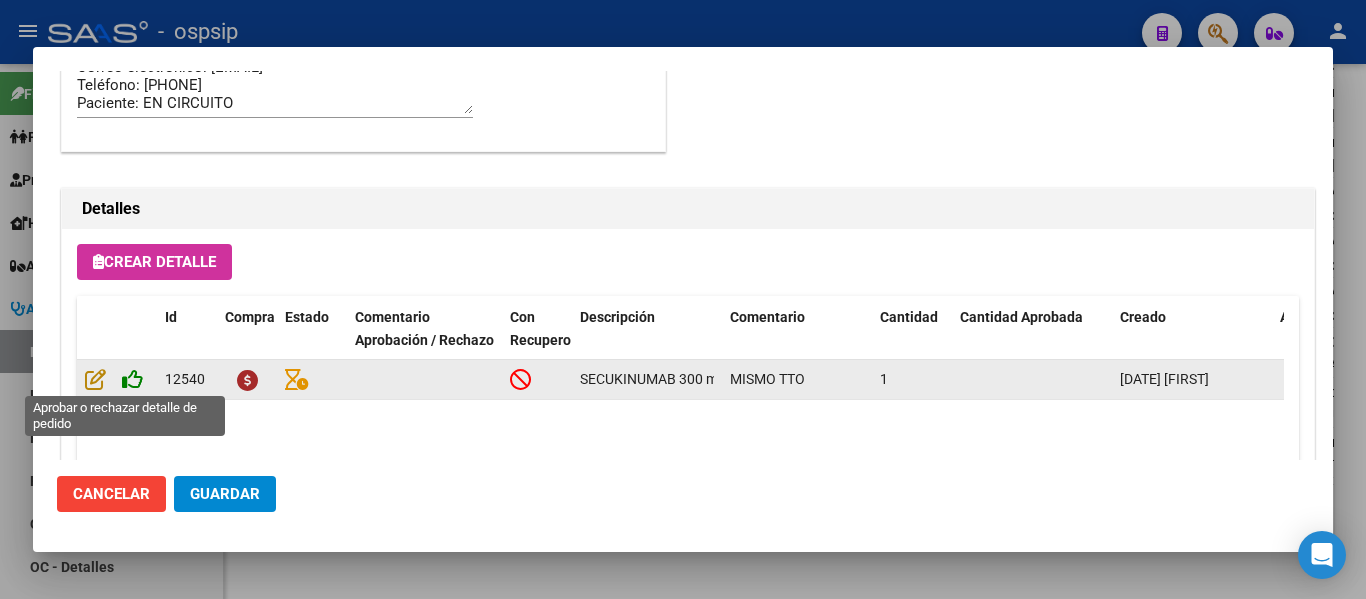click 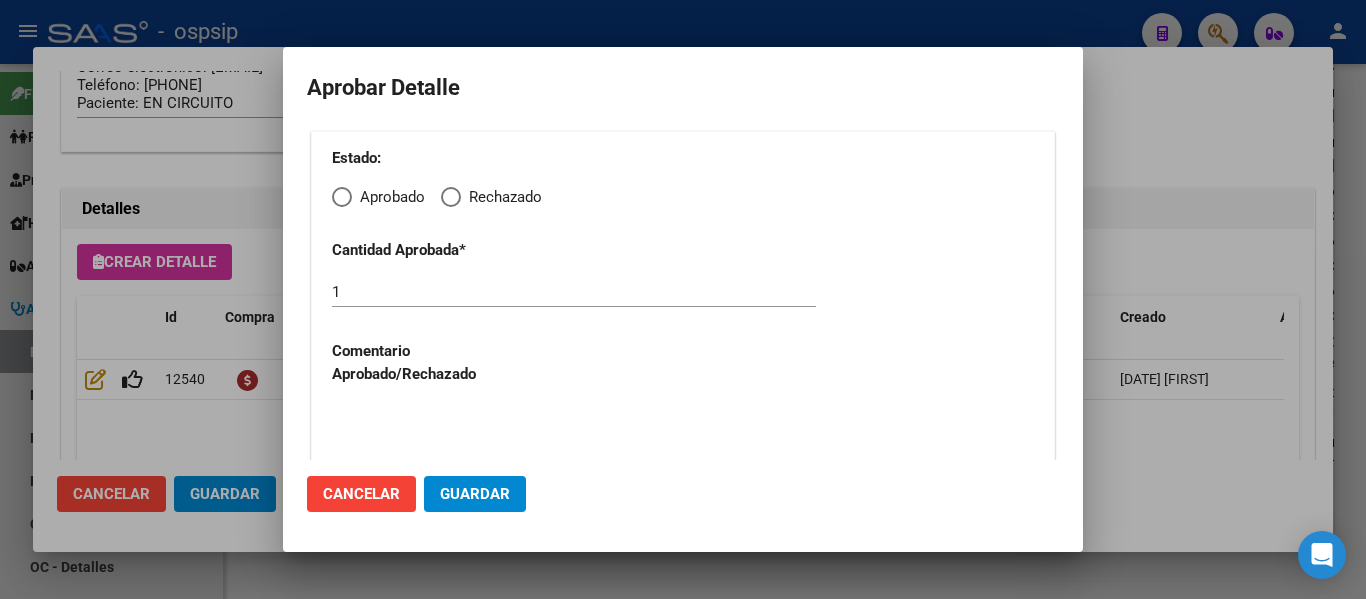 click at bounding box center (342, 197) 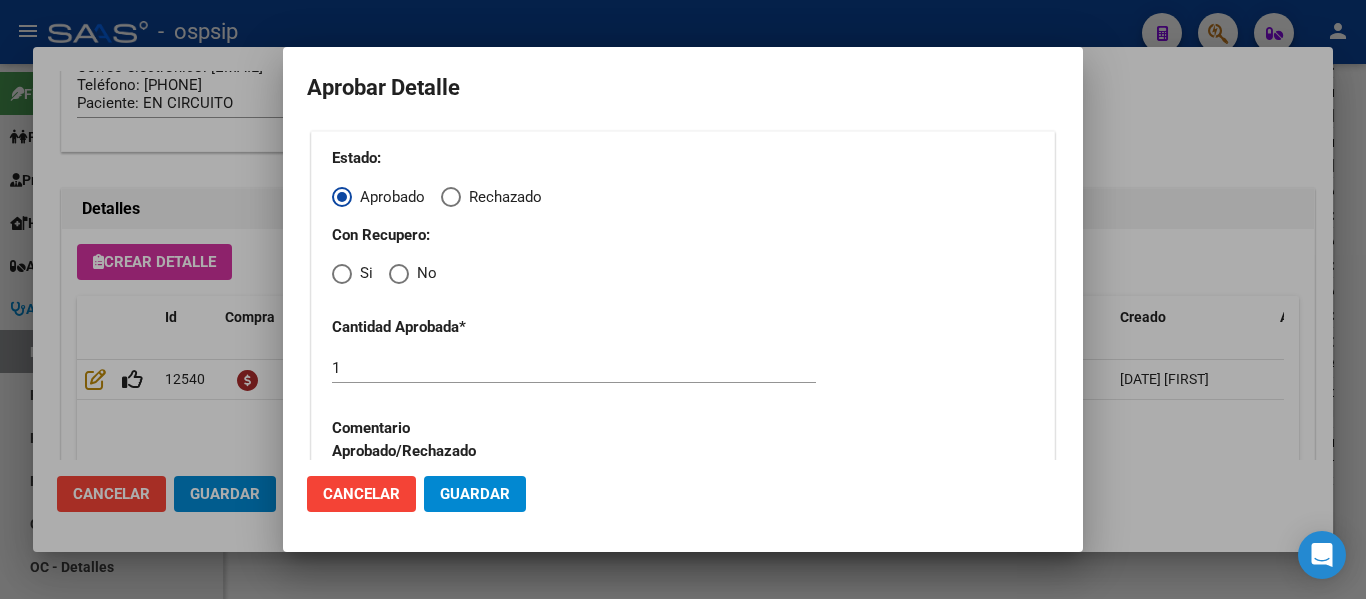 click at bounding box center (342, 274) 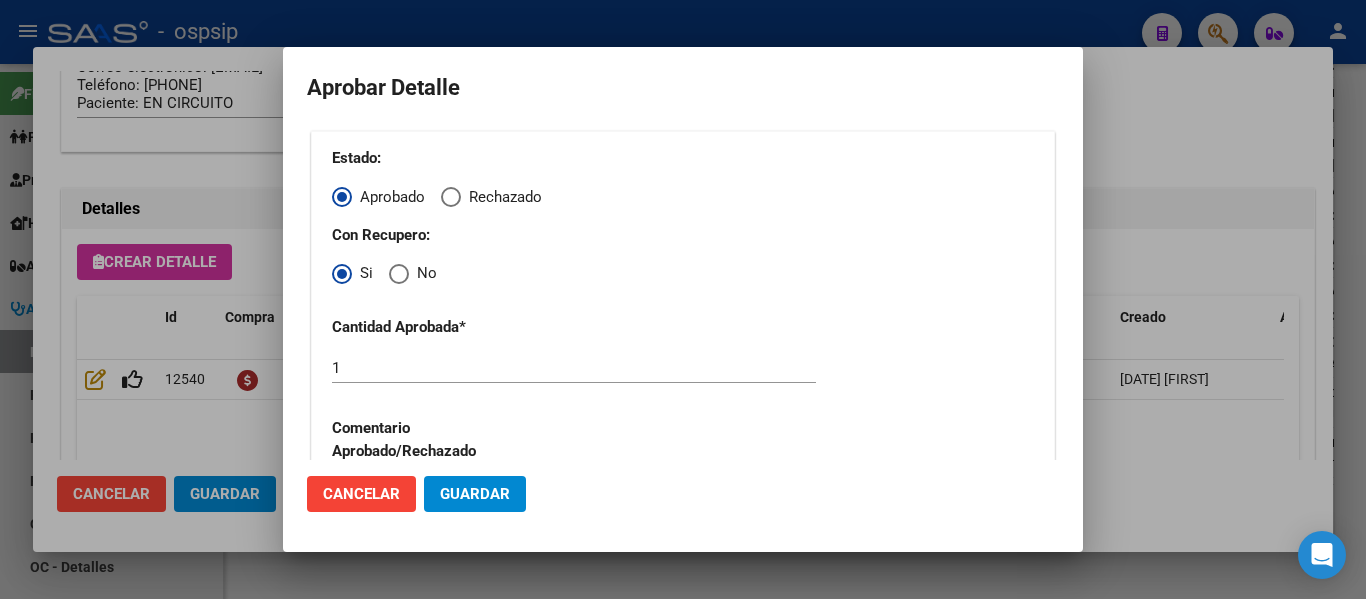 click on "Guardar" 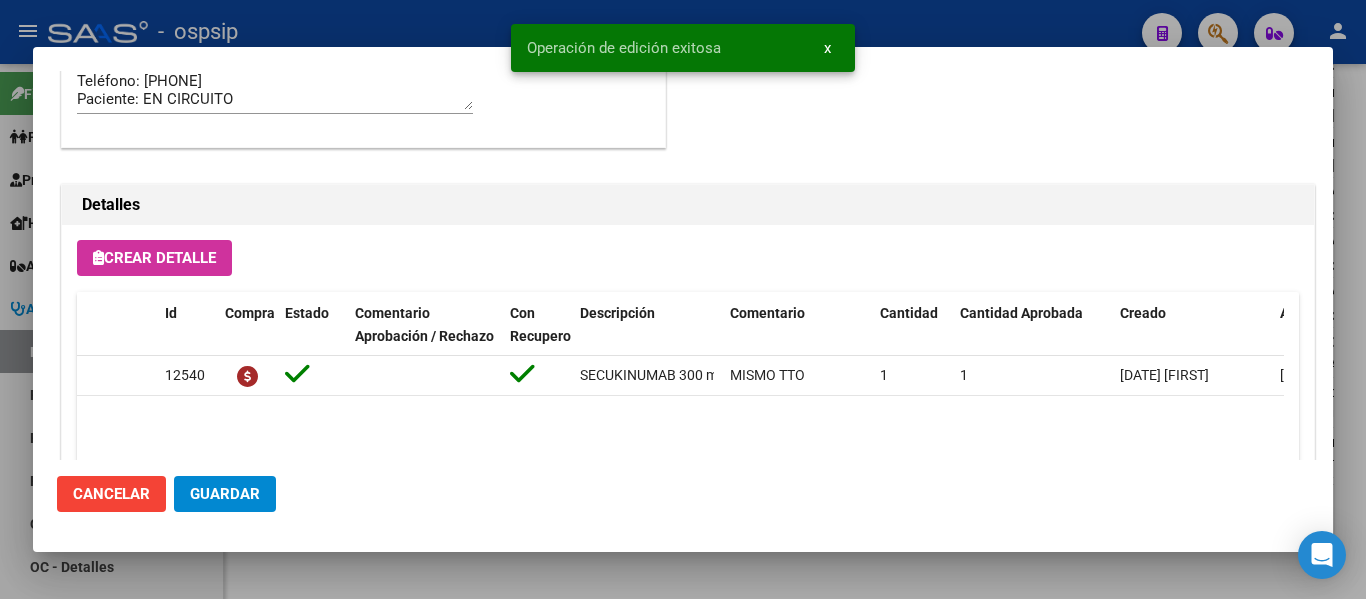 scroll, scrollTop: 1308, scrollLeft: 0, axis: vertical 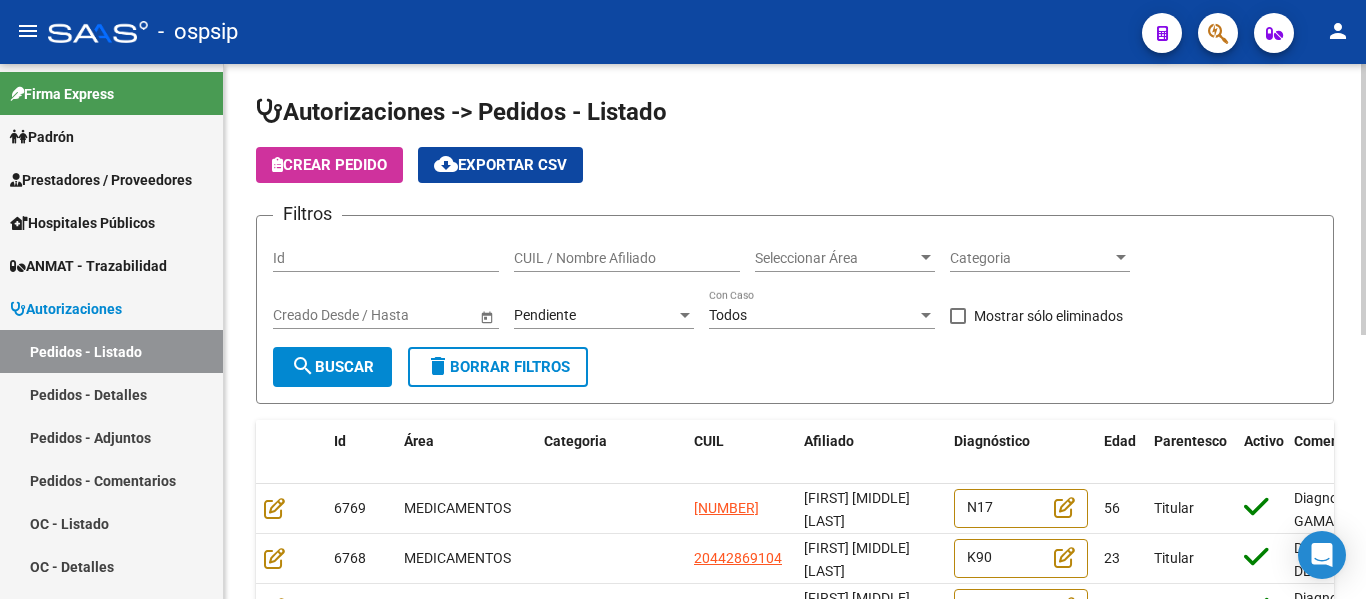 click on "CUIL / Nombre Afiliado" at bounding box center (627, 258) 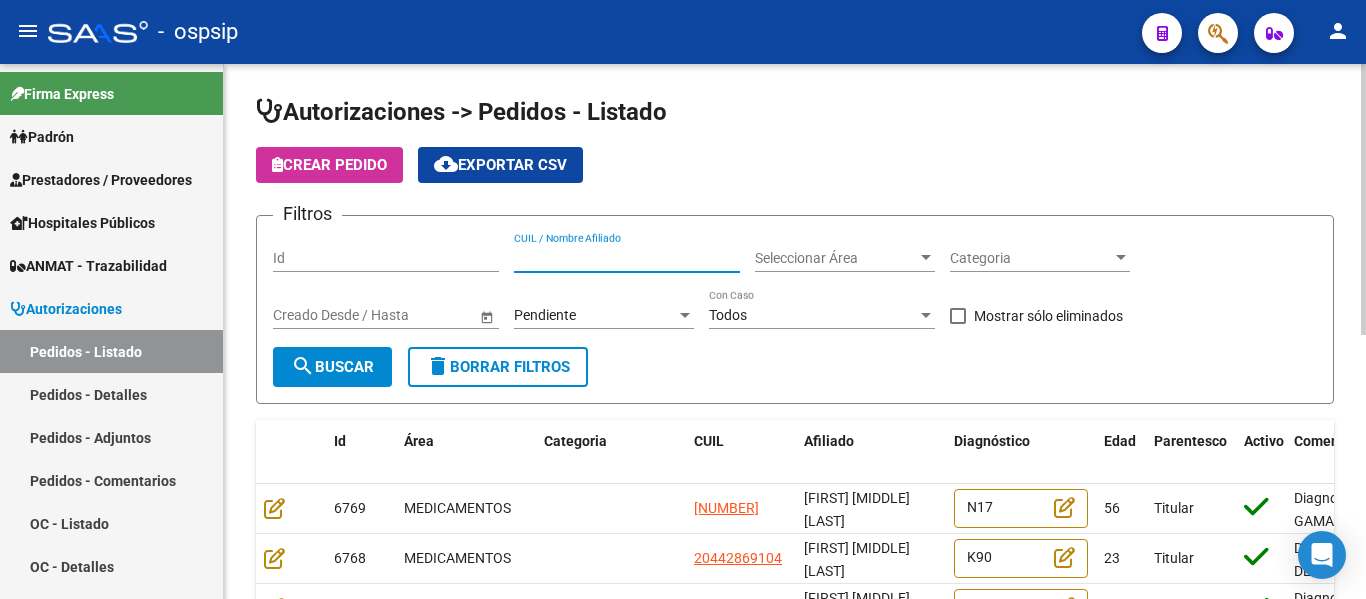 paste on "[FIRST] [LAST]" 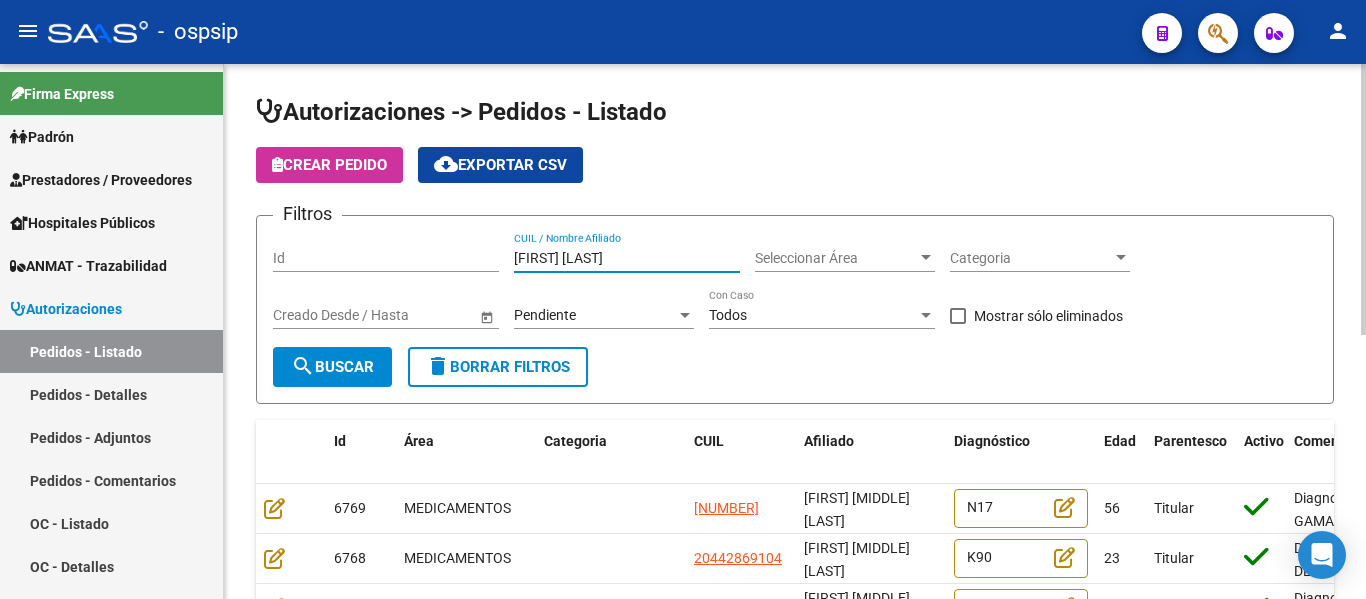 type on "[FIRST] [LAST]" 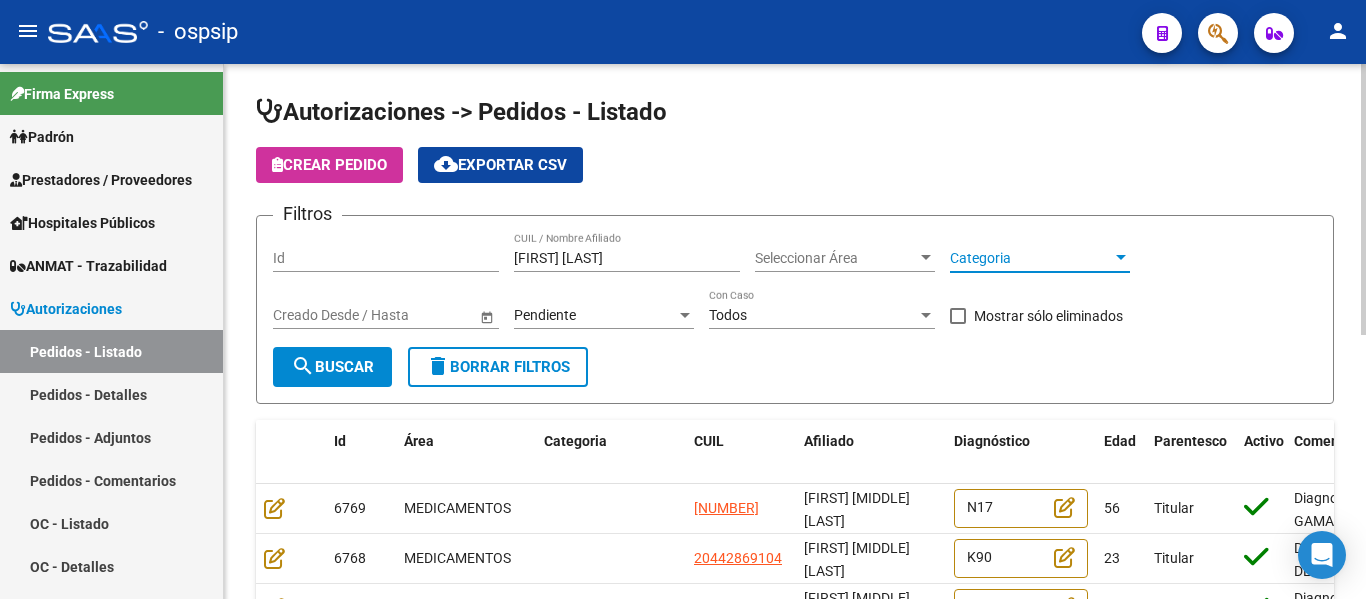 click on "Categoria" at bounding box center (1031, 258) 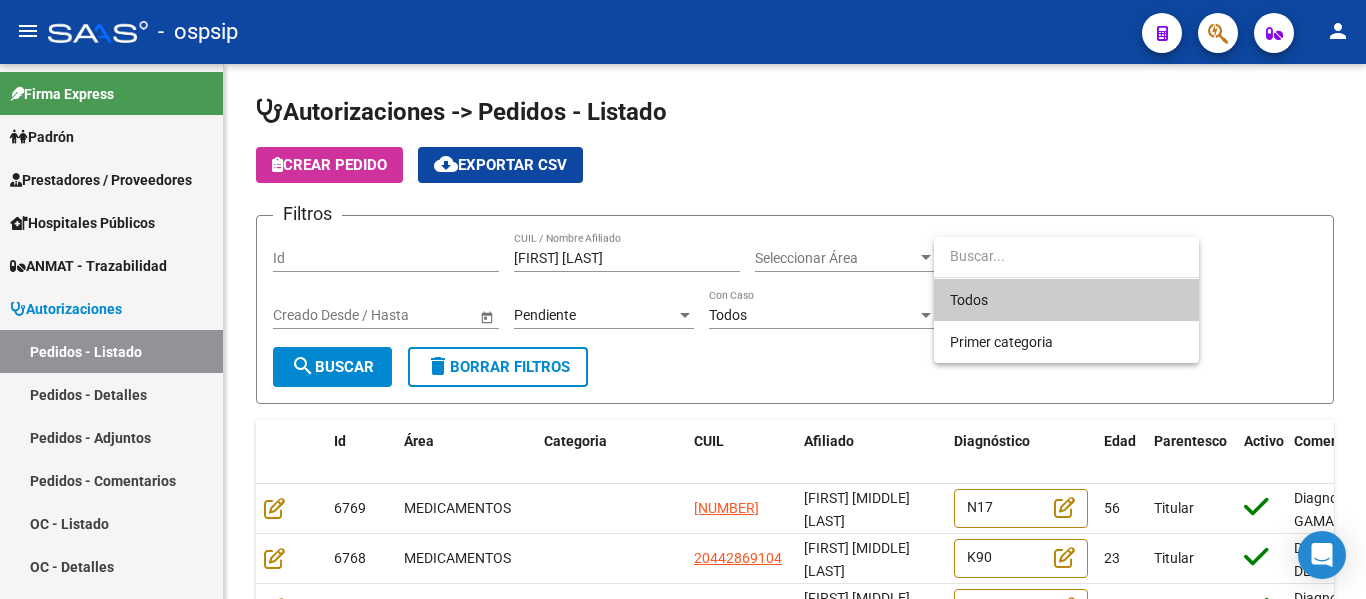 click on "Todos" at bounding box center (1066, 300) 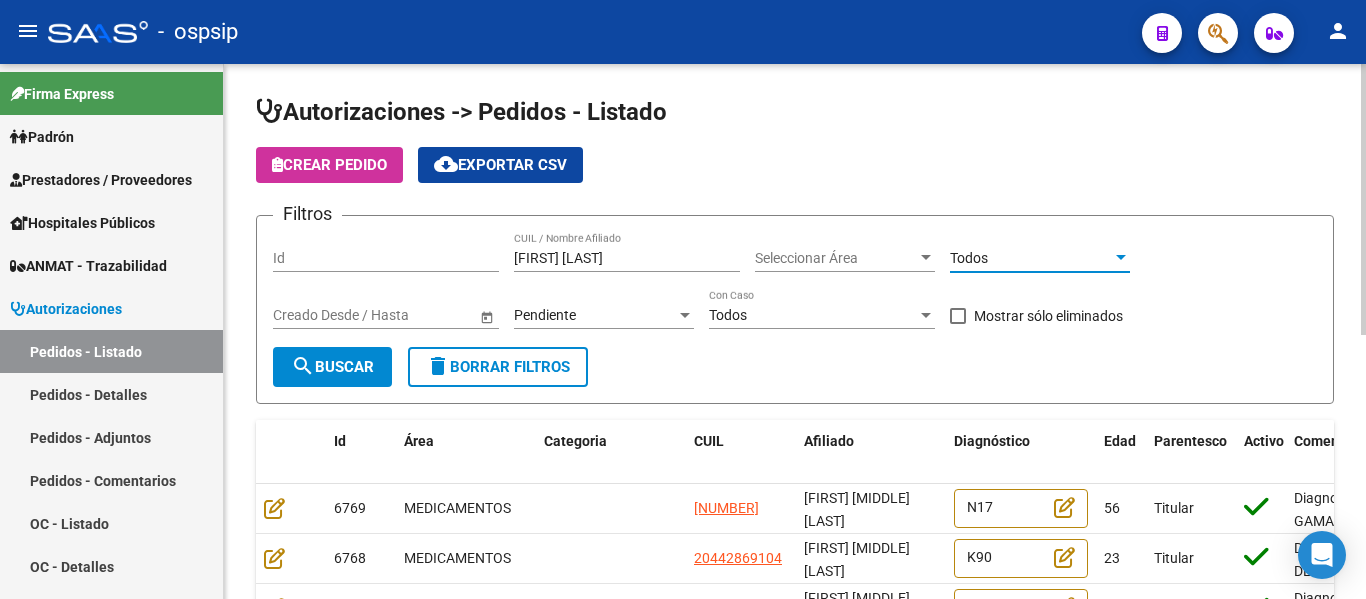 click on "search  Buscar" 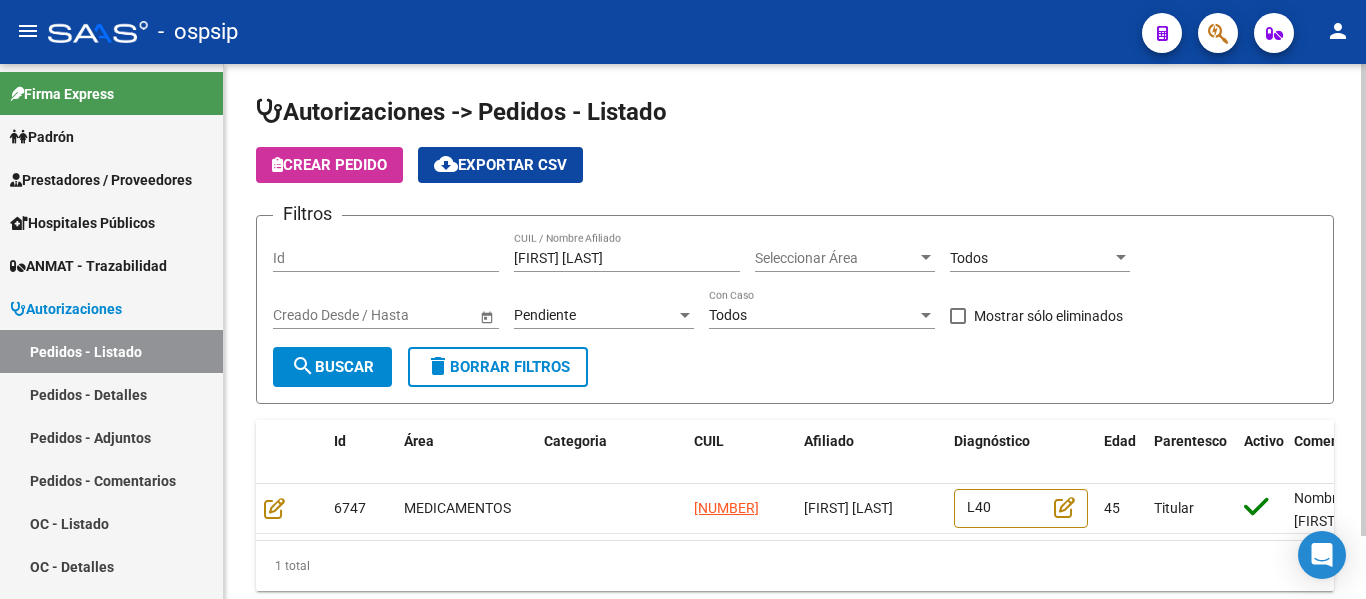 scroll, scrollTop: 72, scrollLeft: 0, axis: vertical 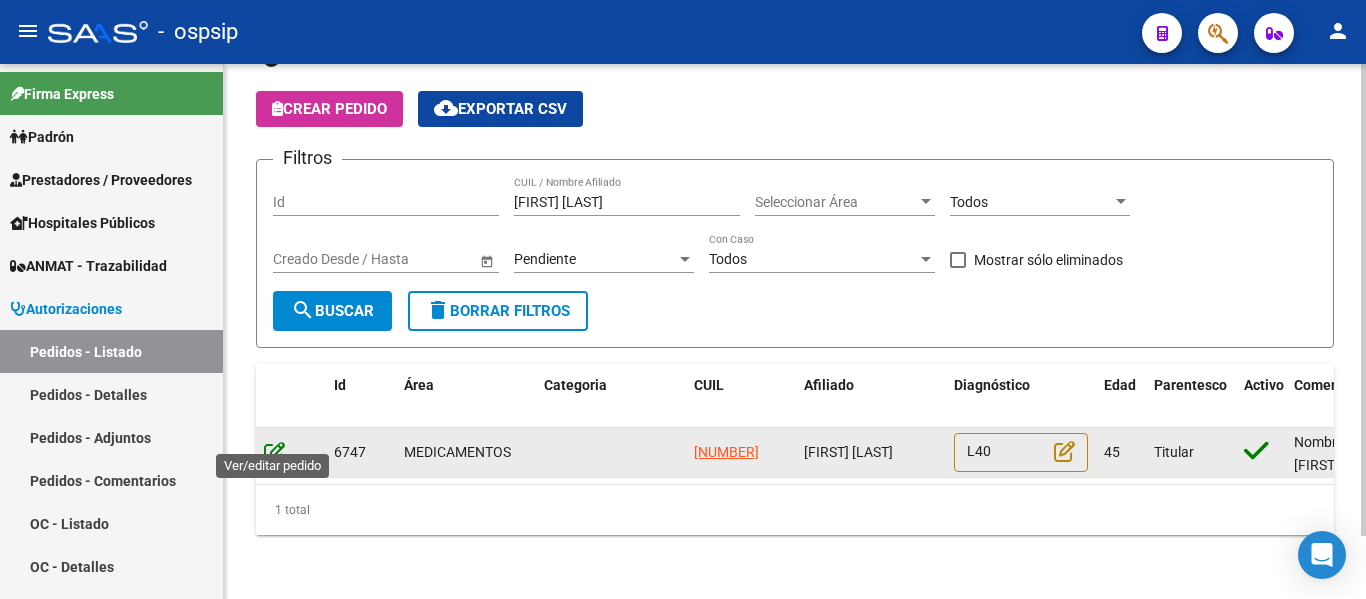 click 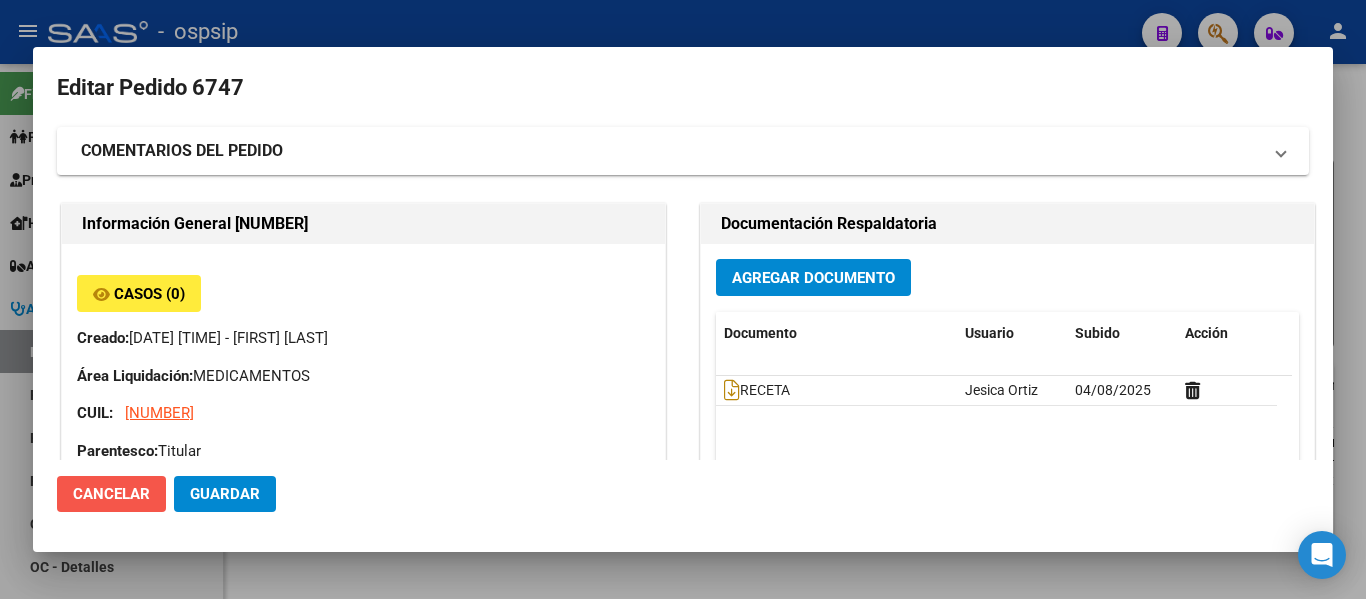 click on "Cancelar" 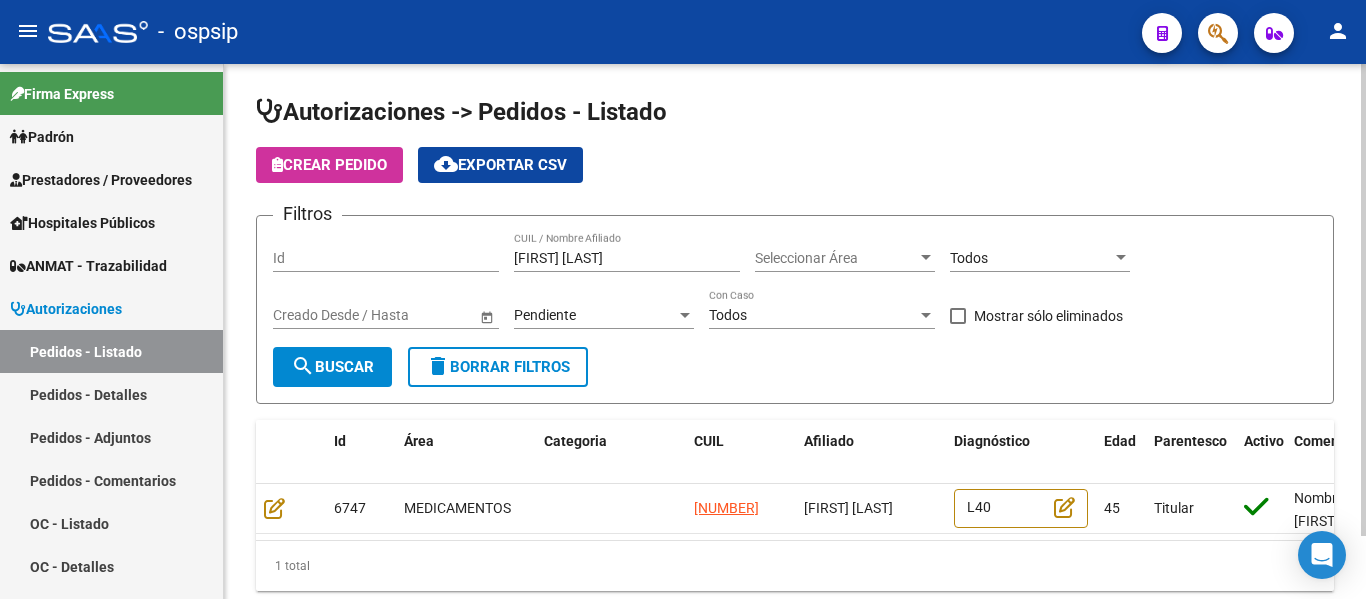 scroll, scrollTop: 72, scrollLeft: 0, axis: vertical 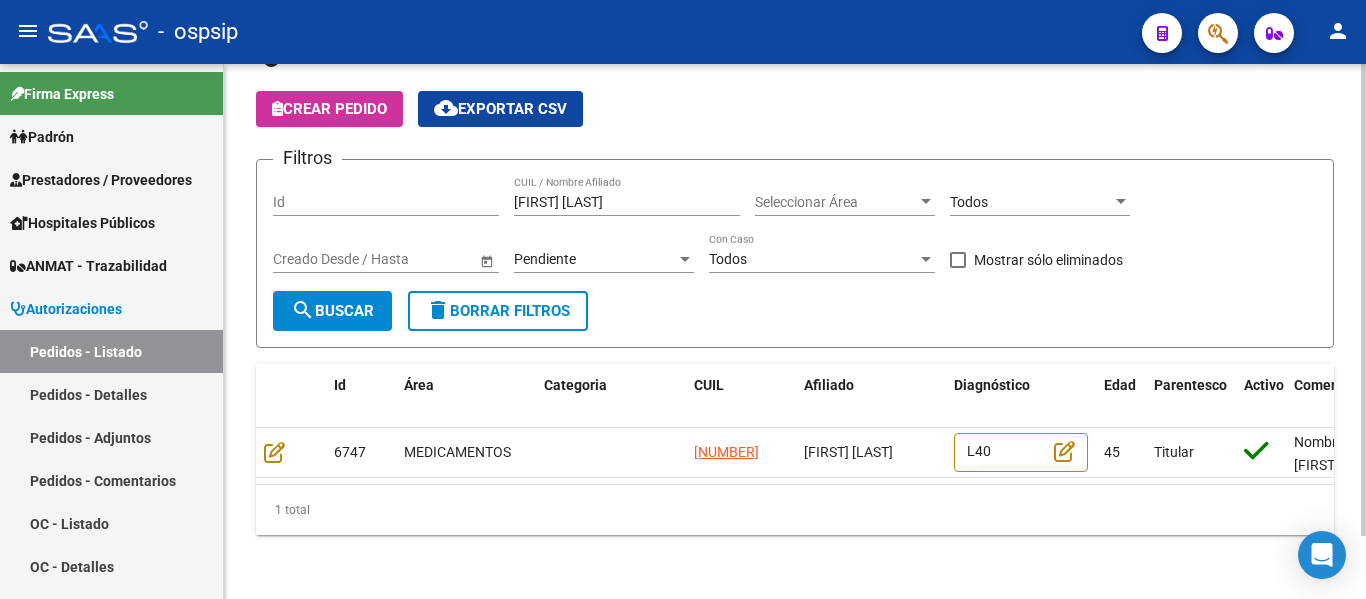 click on "Pendiente" at bounding box center [595, 259] 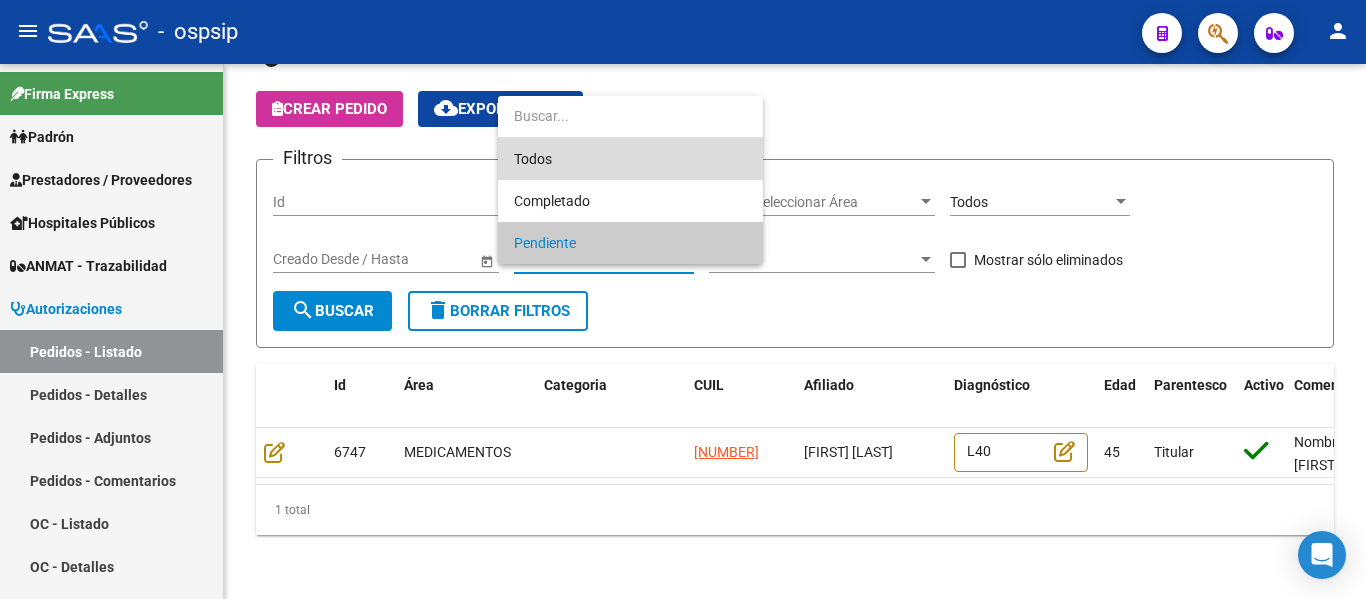 click on "Todos" at bounding box center [630, 159] 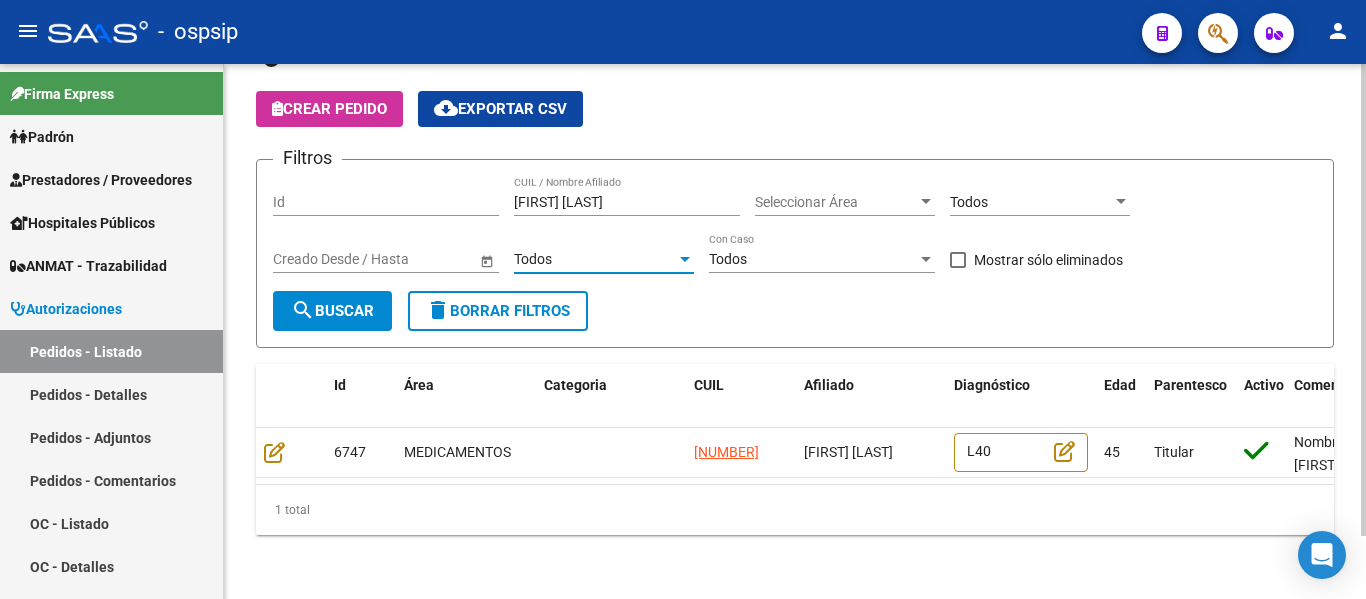click on "search" 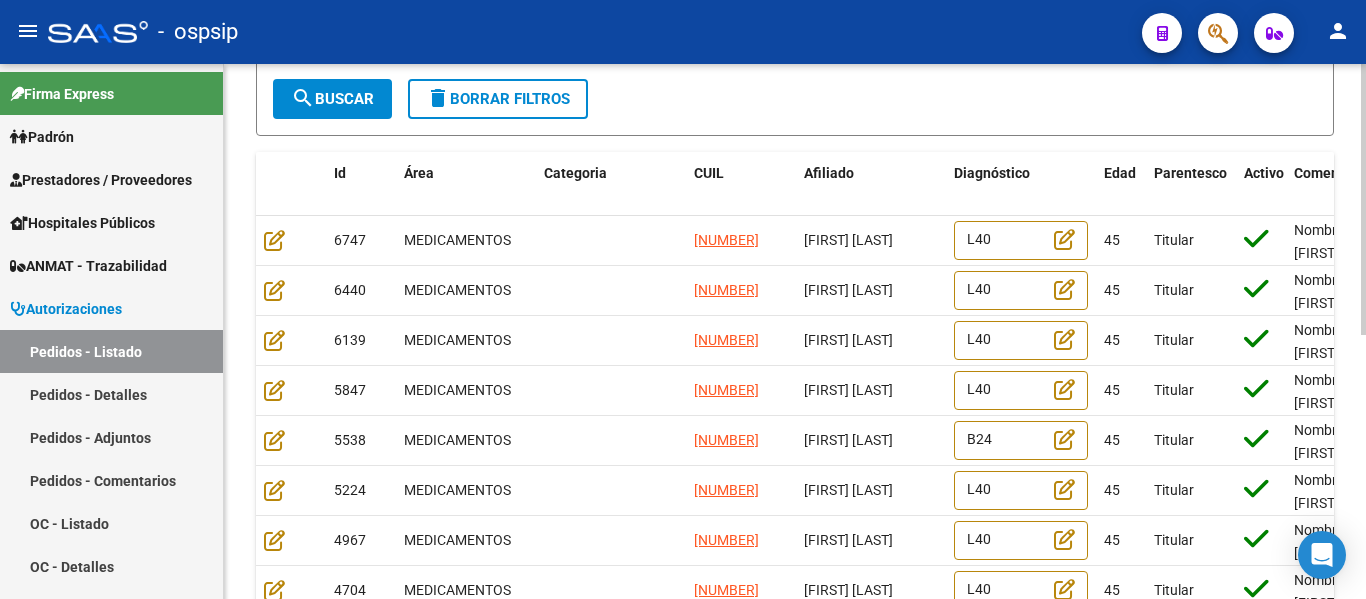 scroll, scrollTop: 272, scrollLeft: 0, axis: vertical 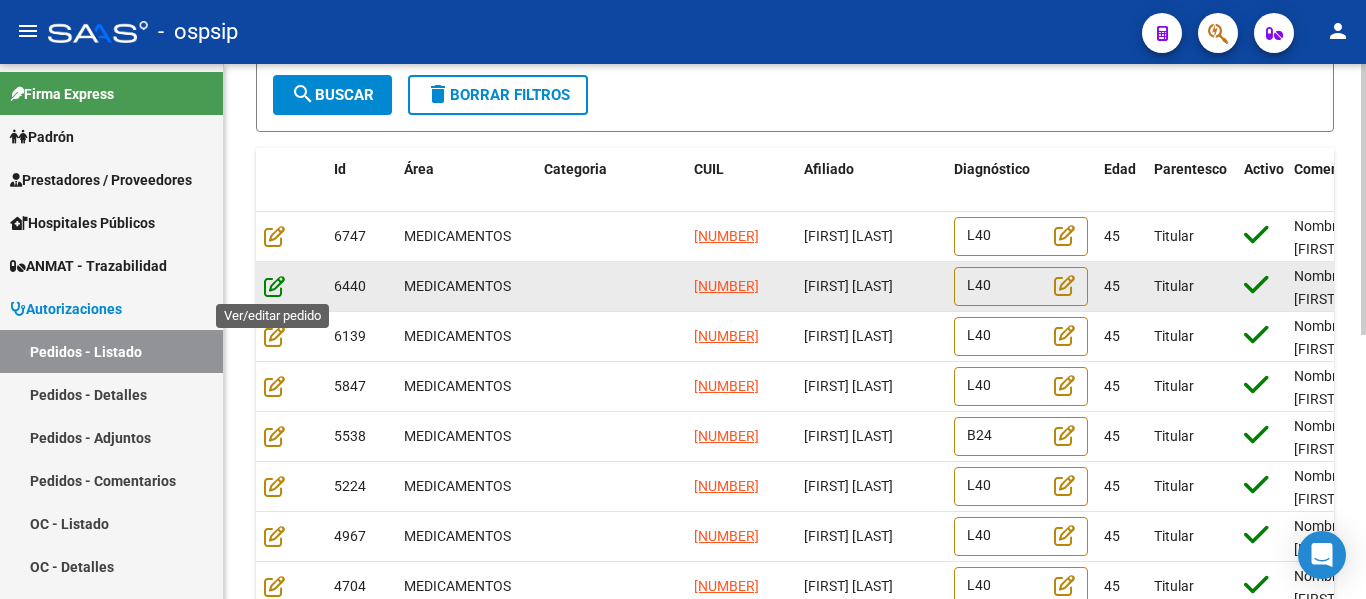 click 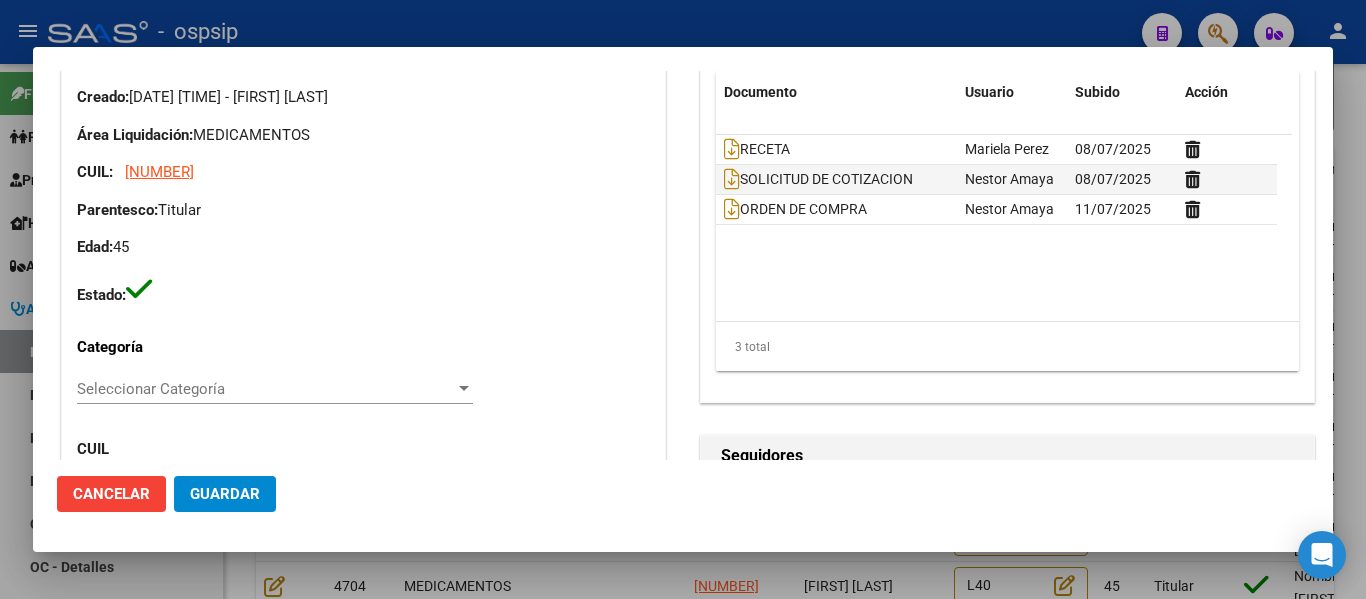 scroll, scrollTop: 300, scrollLeft: 0, axis: vertical 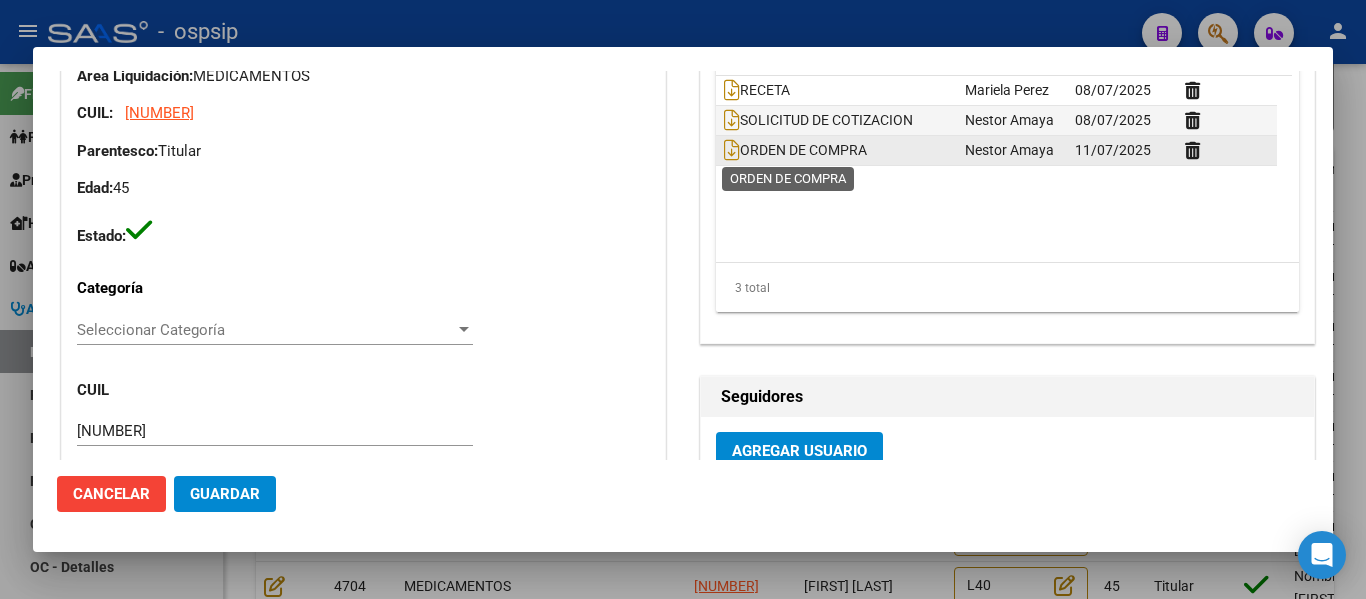 click on "ORDEN DE COMPRA" 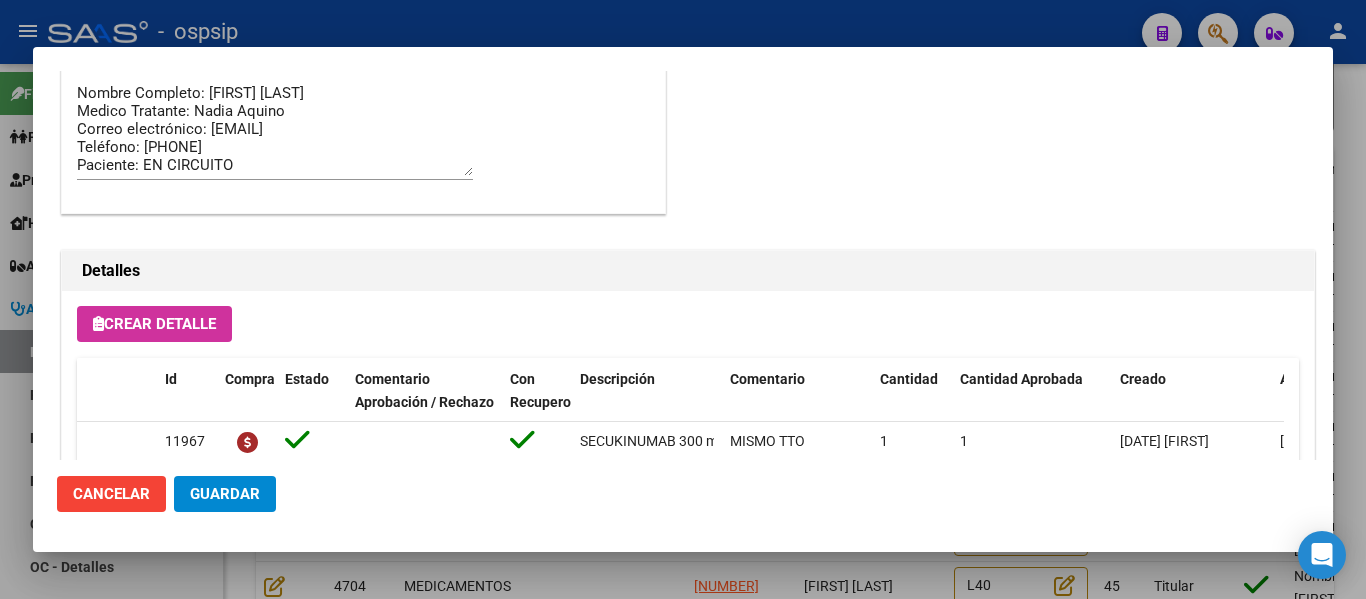 scroll, scrollTop: 1108, scrollLeft: 0, axis: vertical 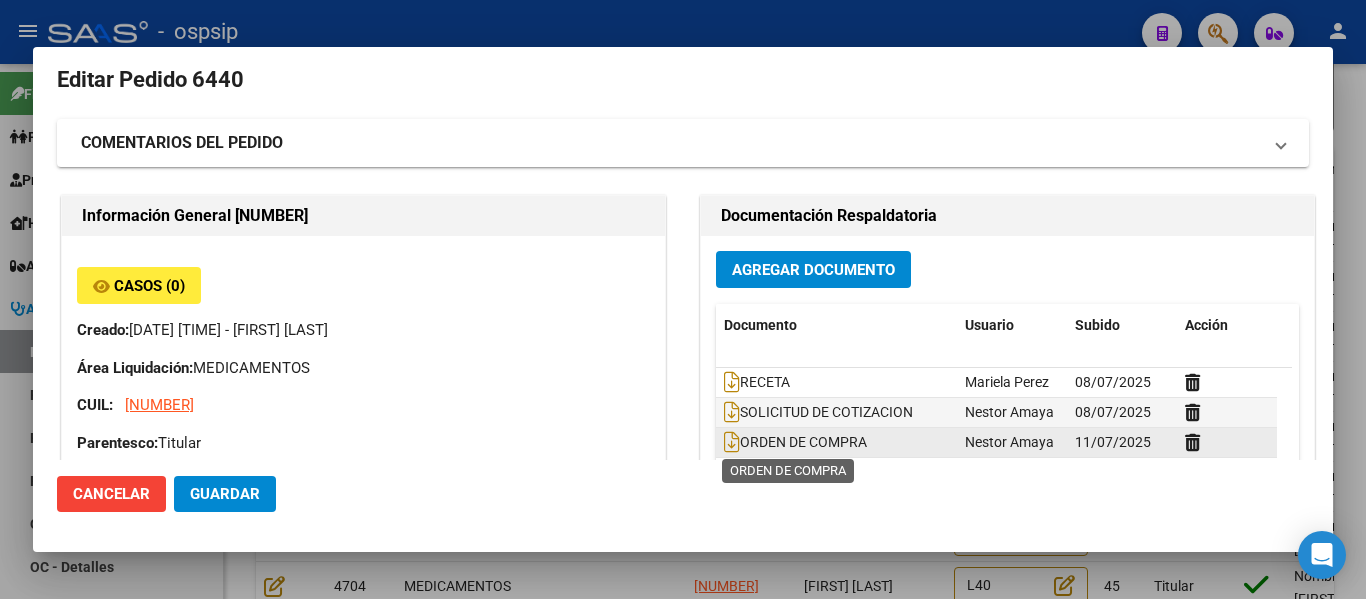 click on "ORDEN DE COMPRA" 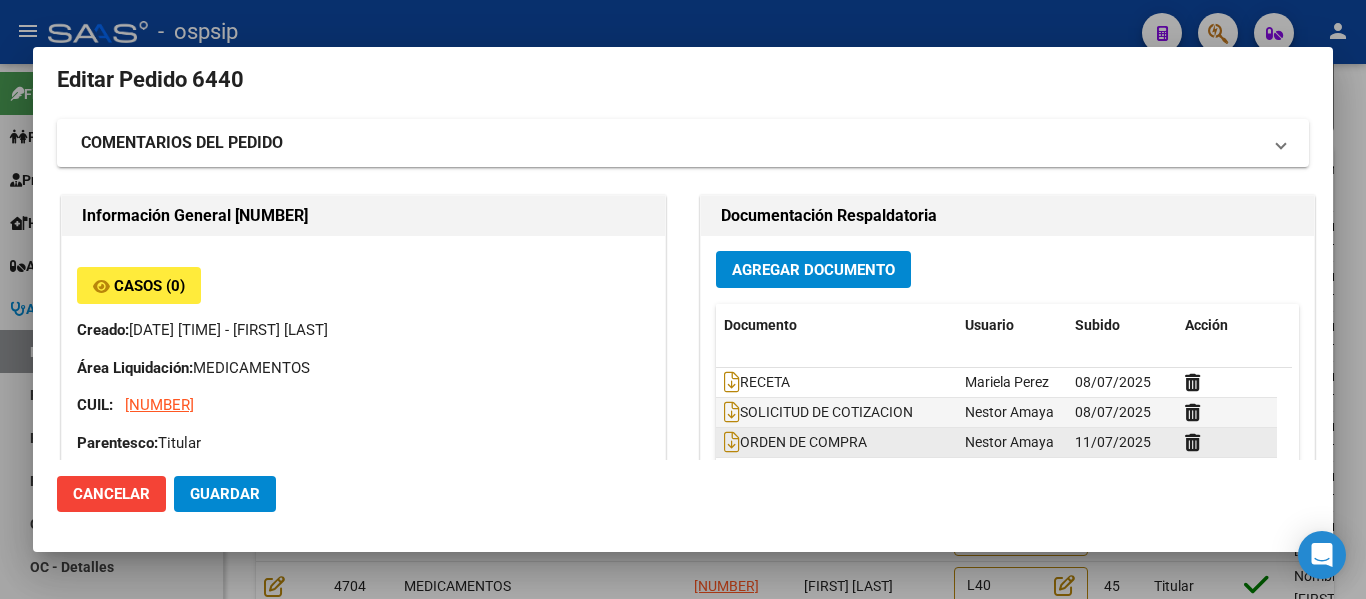 click on "ORDEN DE COMPRA" 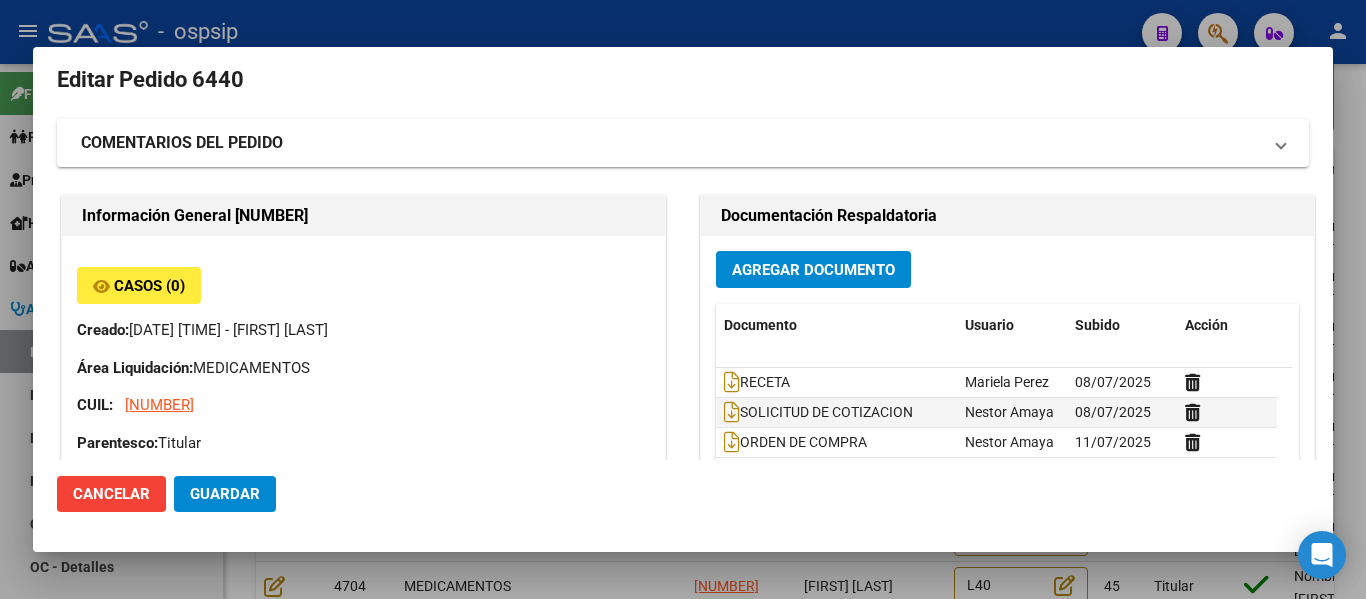 click on "Cancelar Guardar" 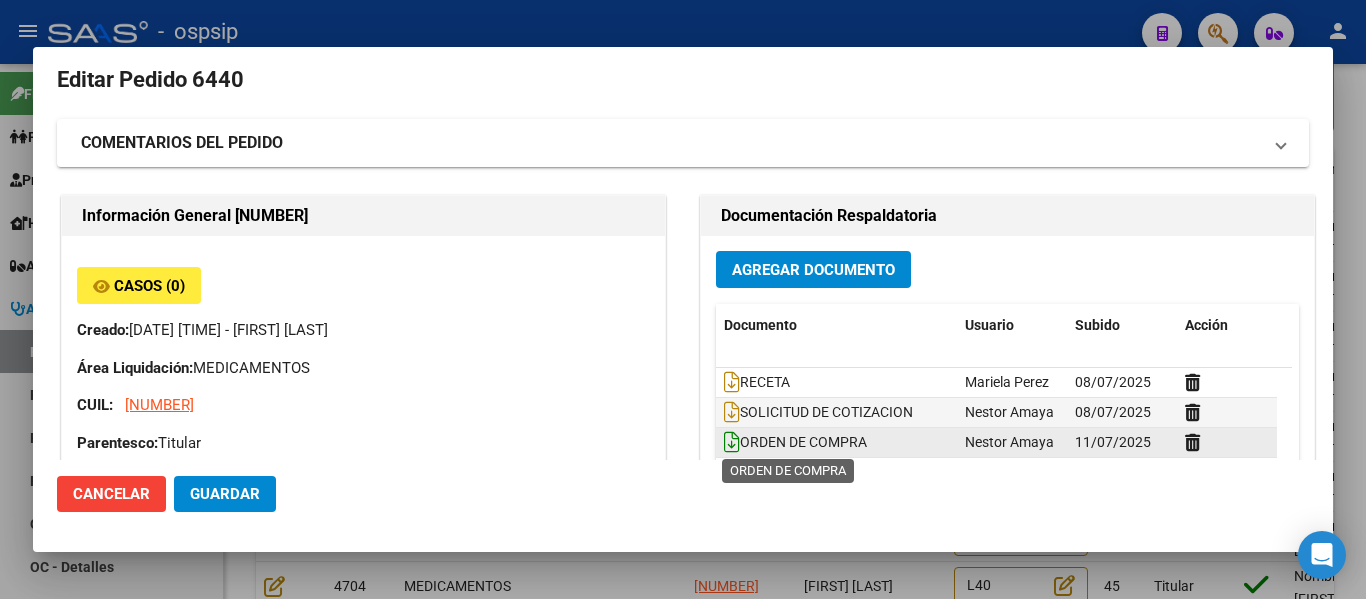 click 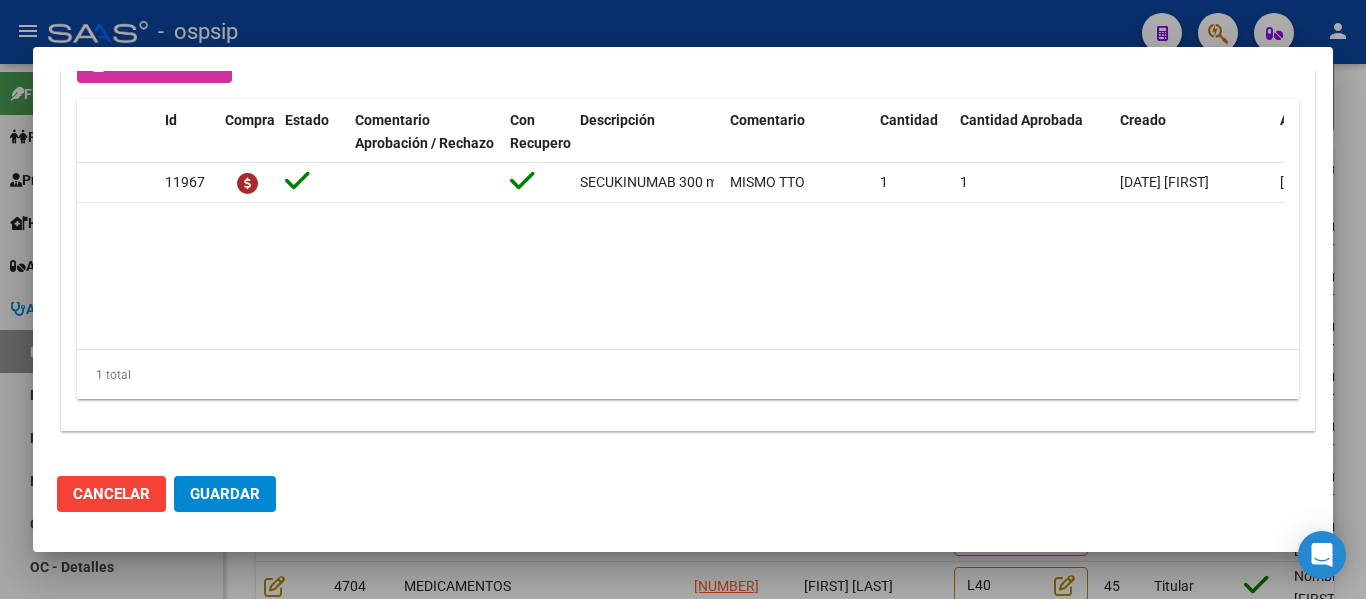 scroll, scrollTop: 1508, scrollLeft: 0, axis: vertical 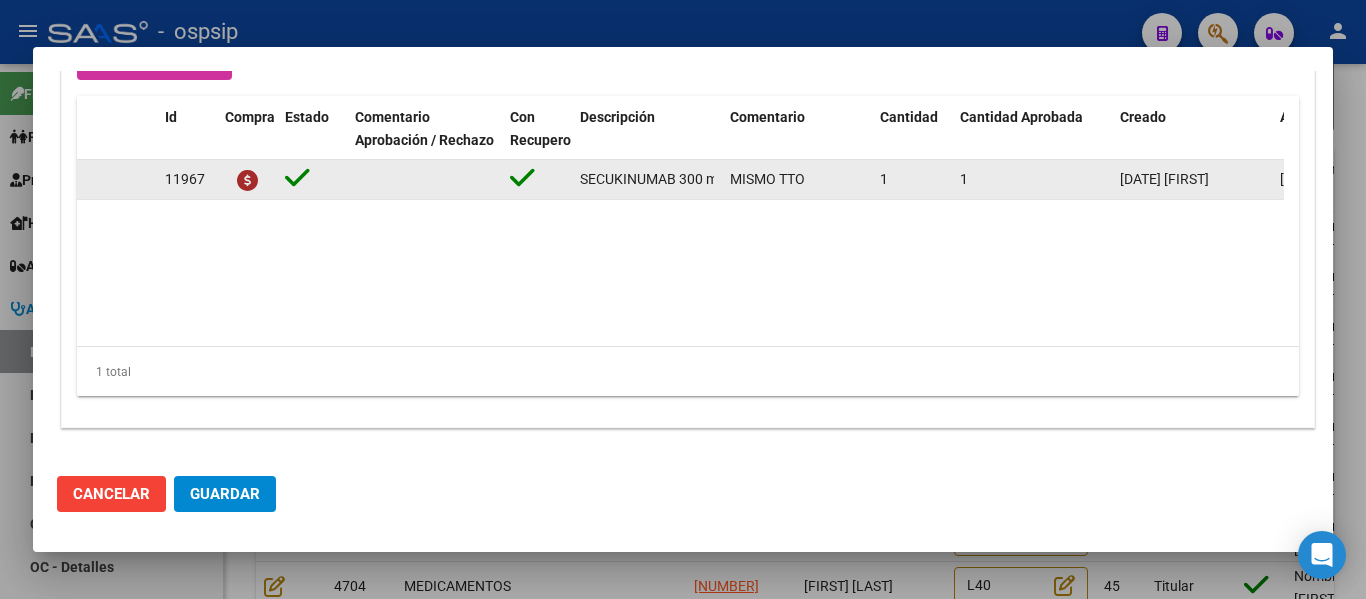 drag, startPoint x: 1196, startPoint y: 173, endPoint x: 1095, endPoint y: 174, distance: 101.00495 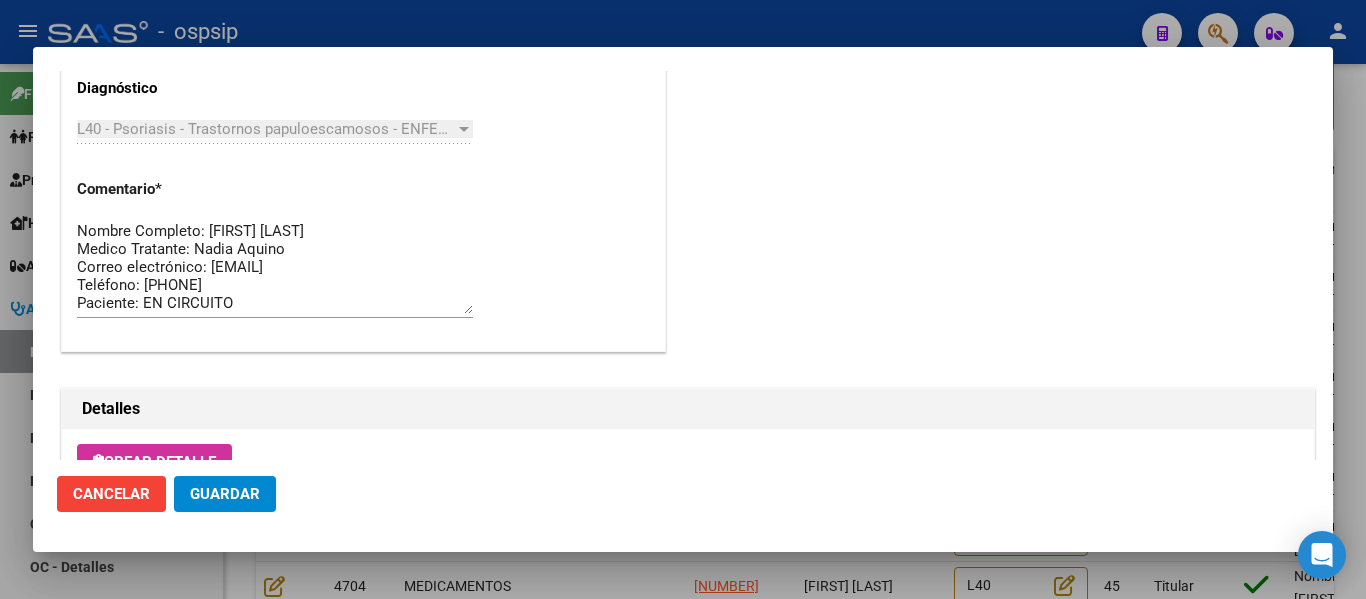 scroll, scrollTop: 1508, scrollLeft: 0, axis: vertical 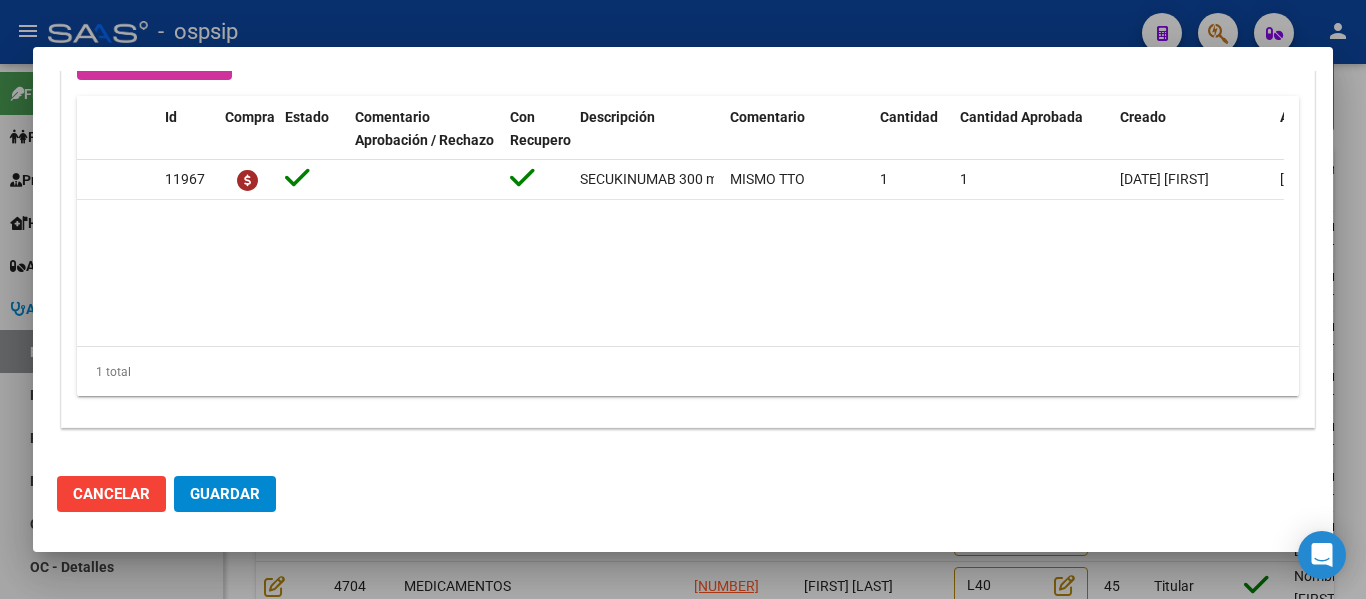 click on "Guardar" 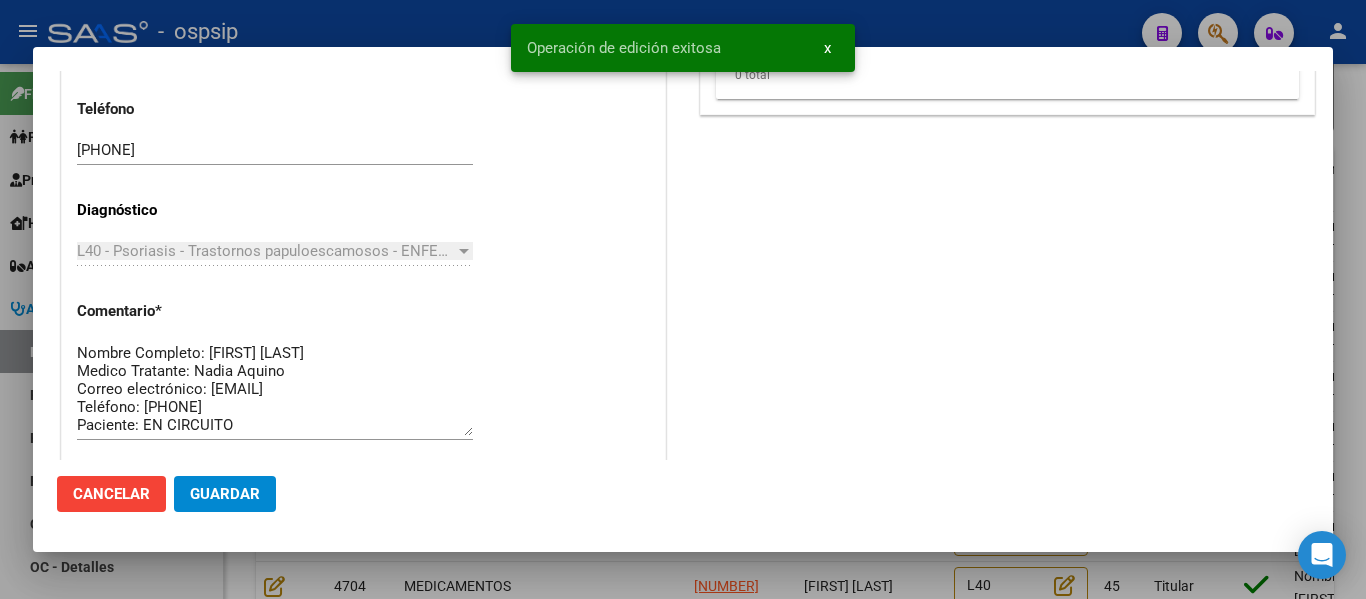 scroll, scrollTop: 908, scrollLeft: 0, axis: vertical 